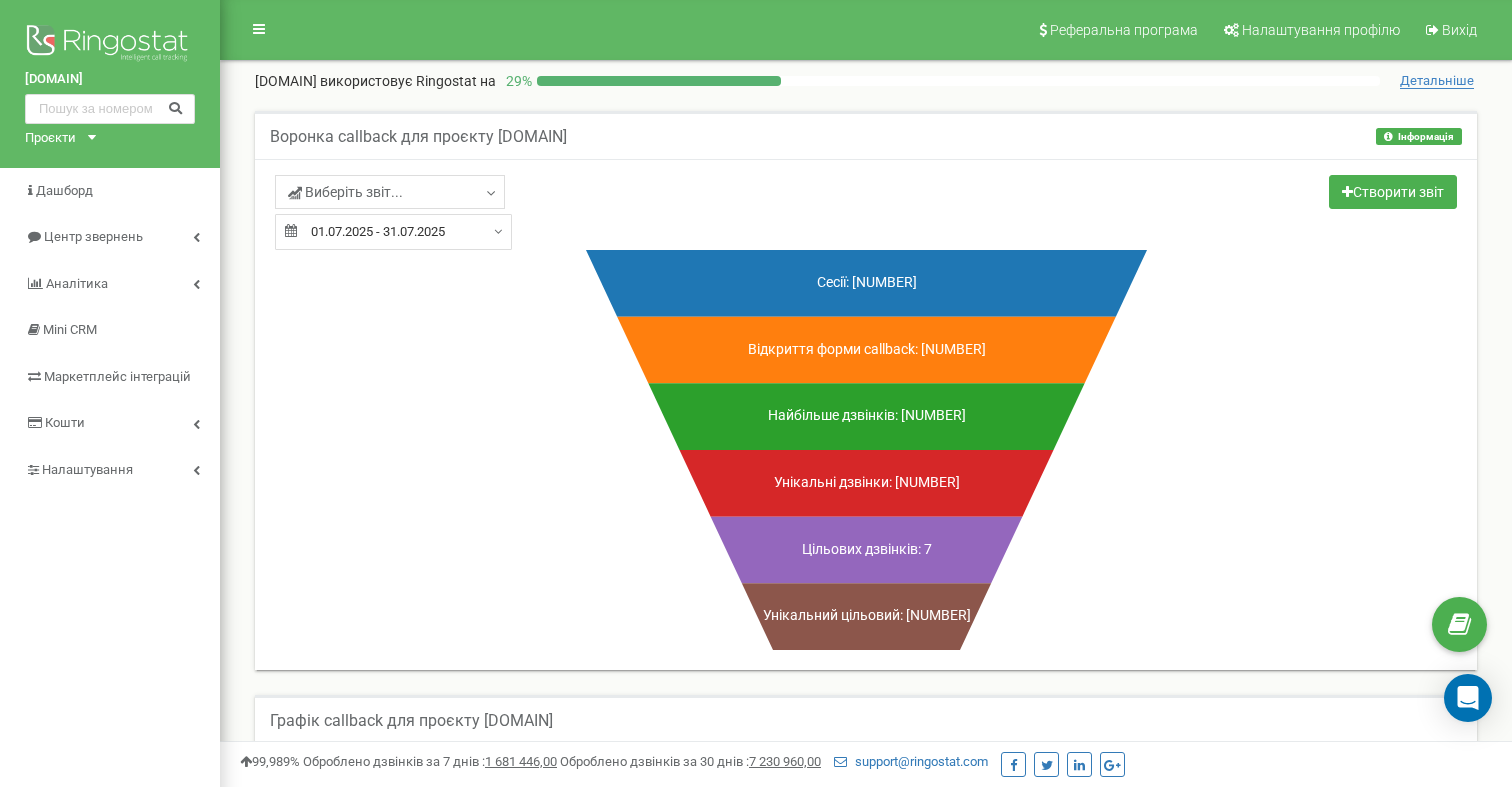 select on "25" 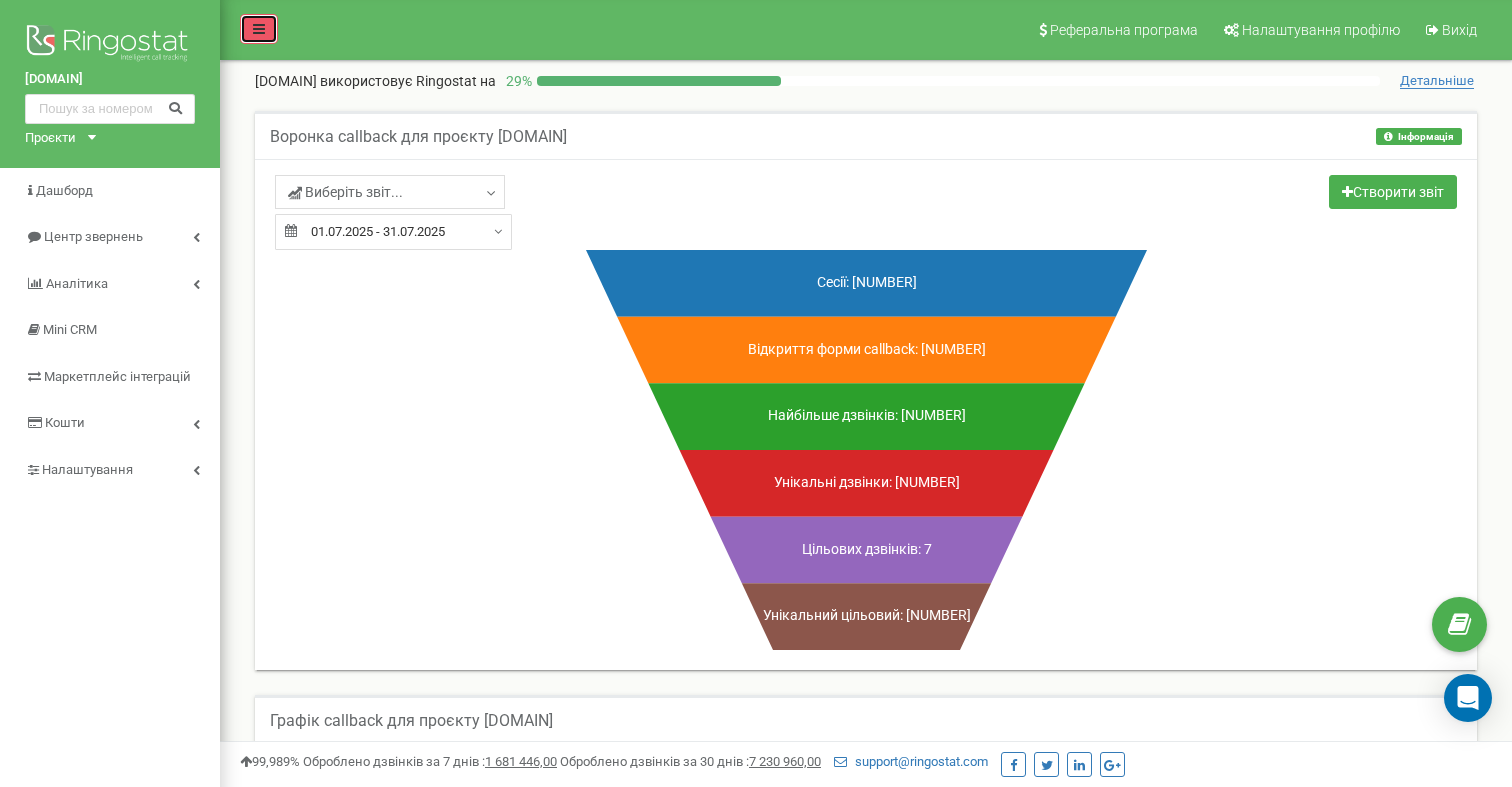 click at bounding box center (259, 29) 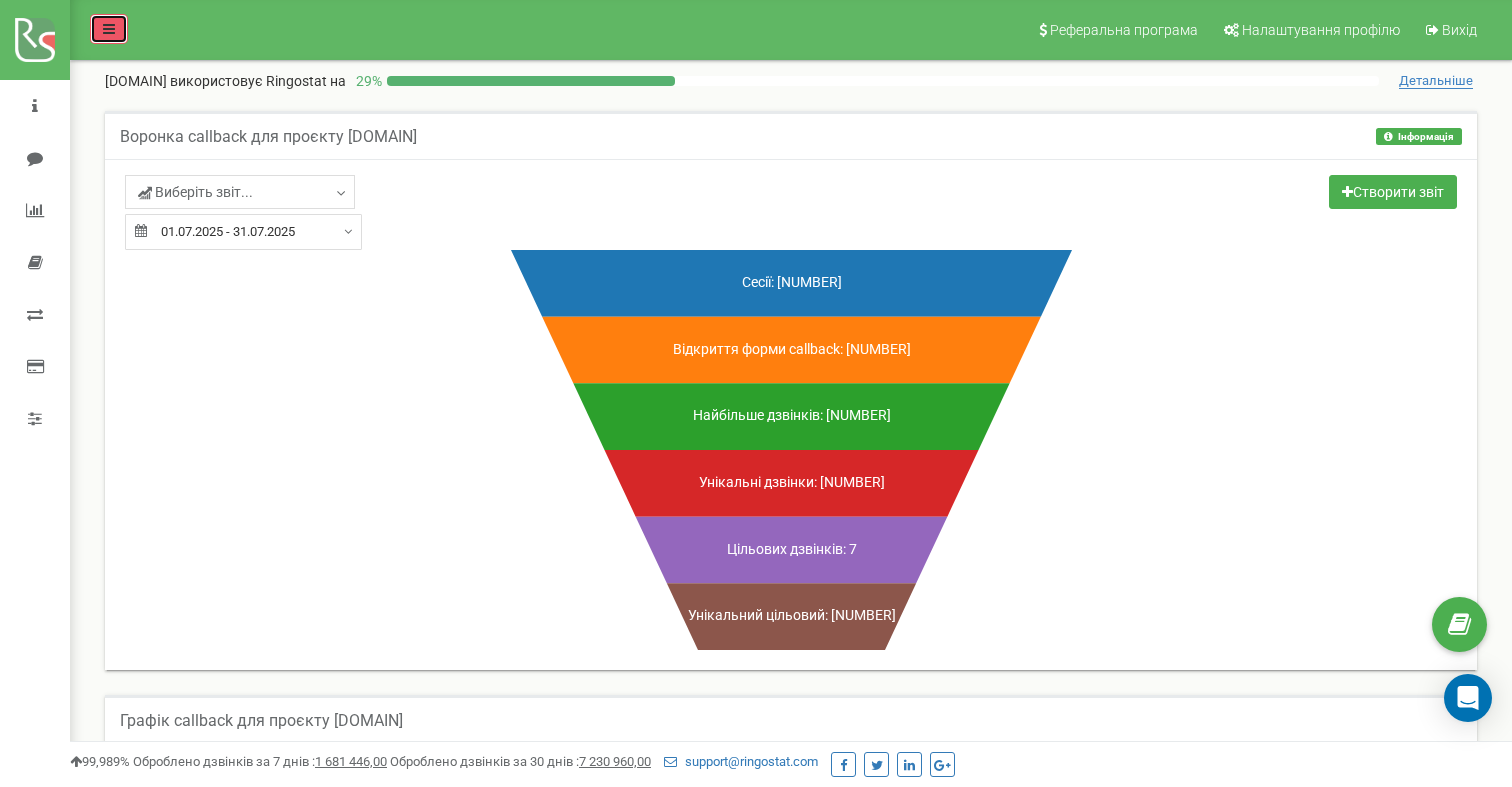 click at bounding box center [109, 29] 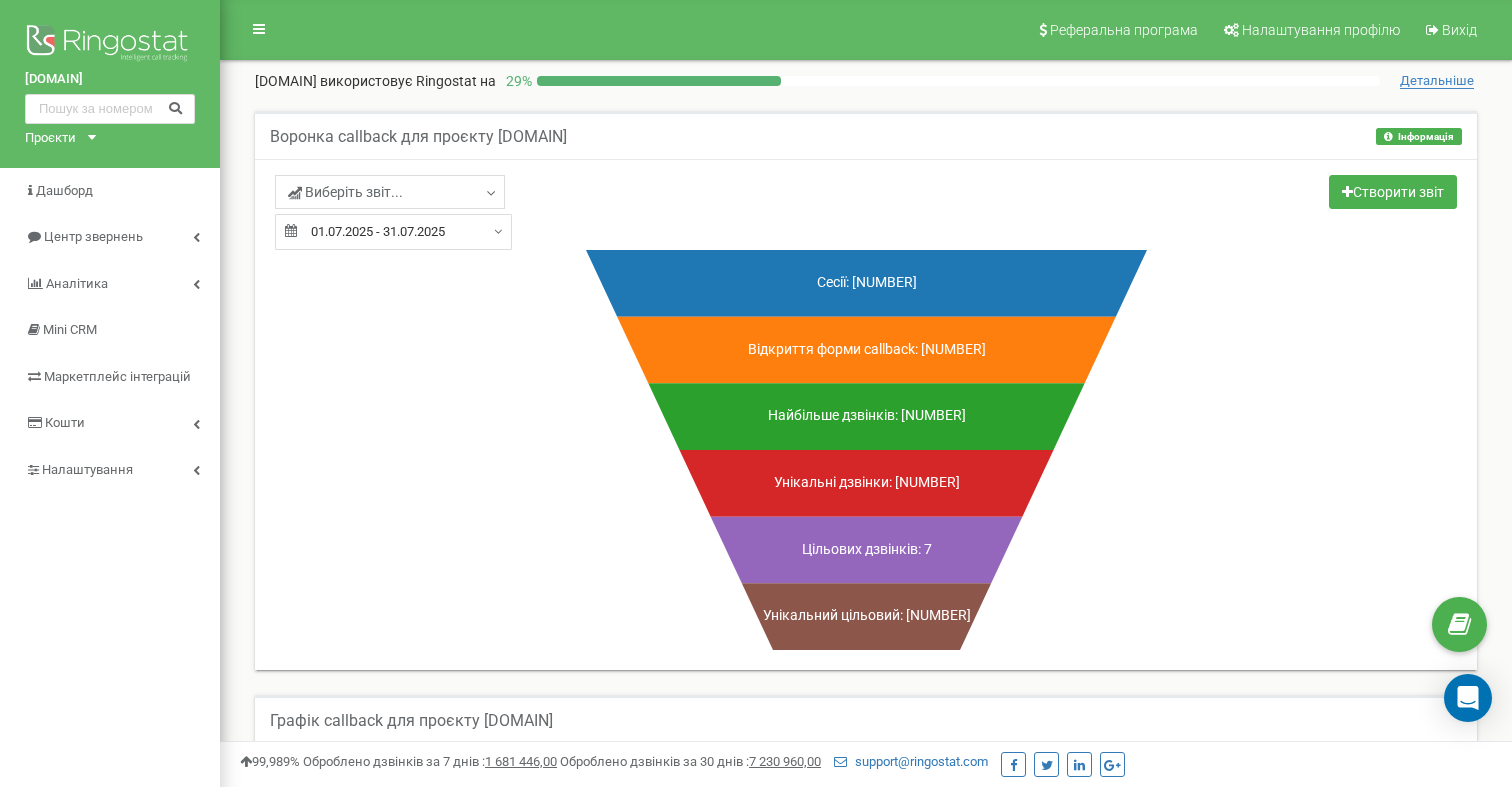 click on "01.07.2025 - 31.07.2025" at bounding box center (393, 232) 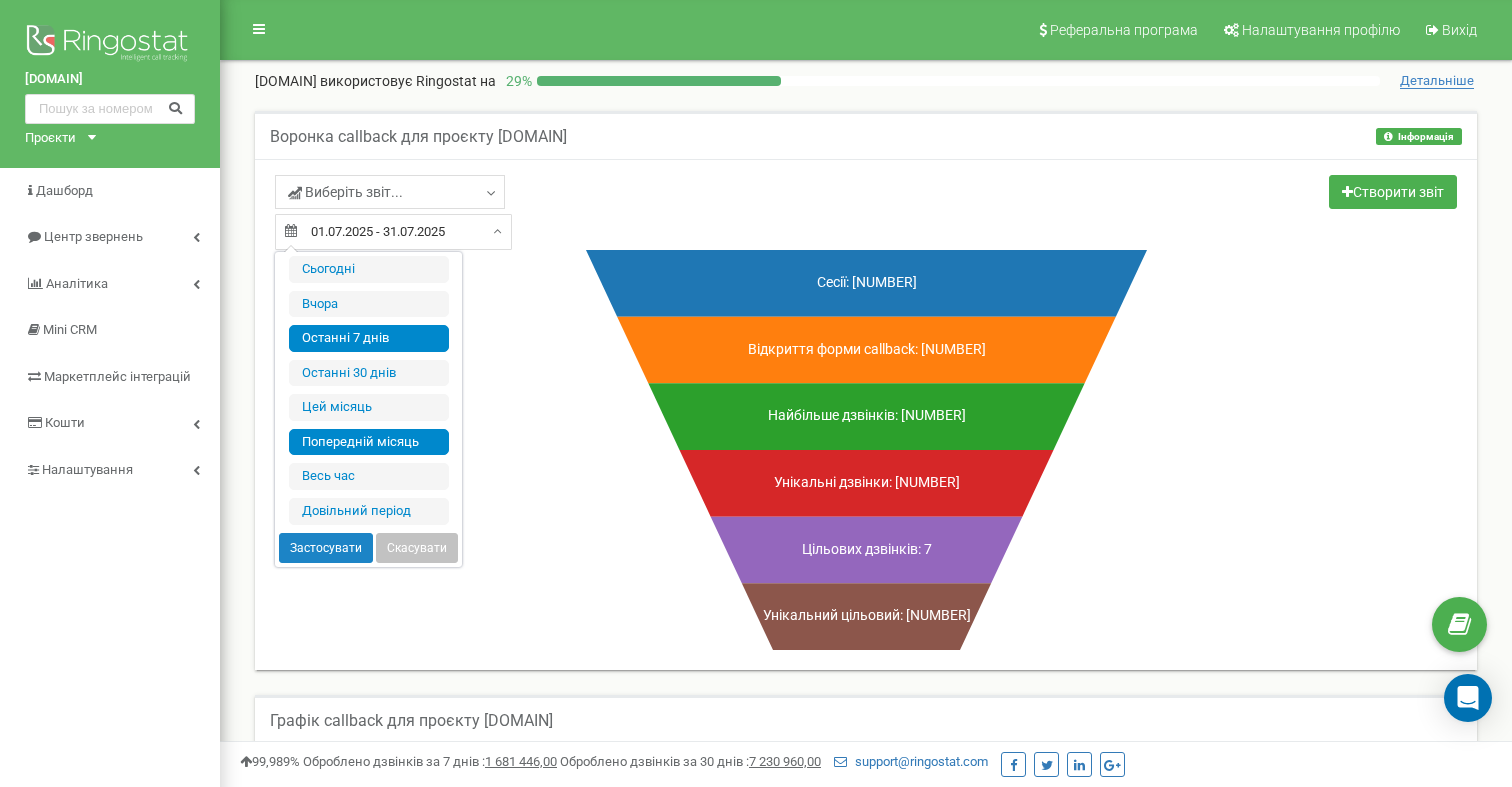 click on "Останні 7 днів" at bounding box center (369, 338) 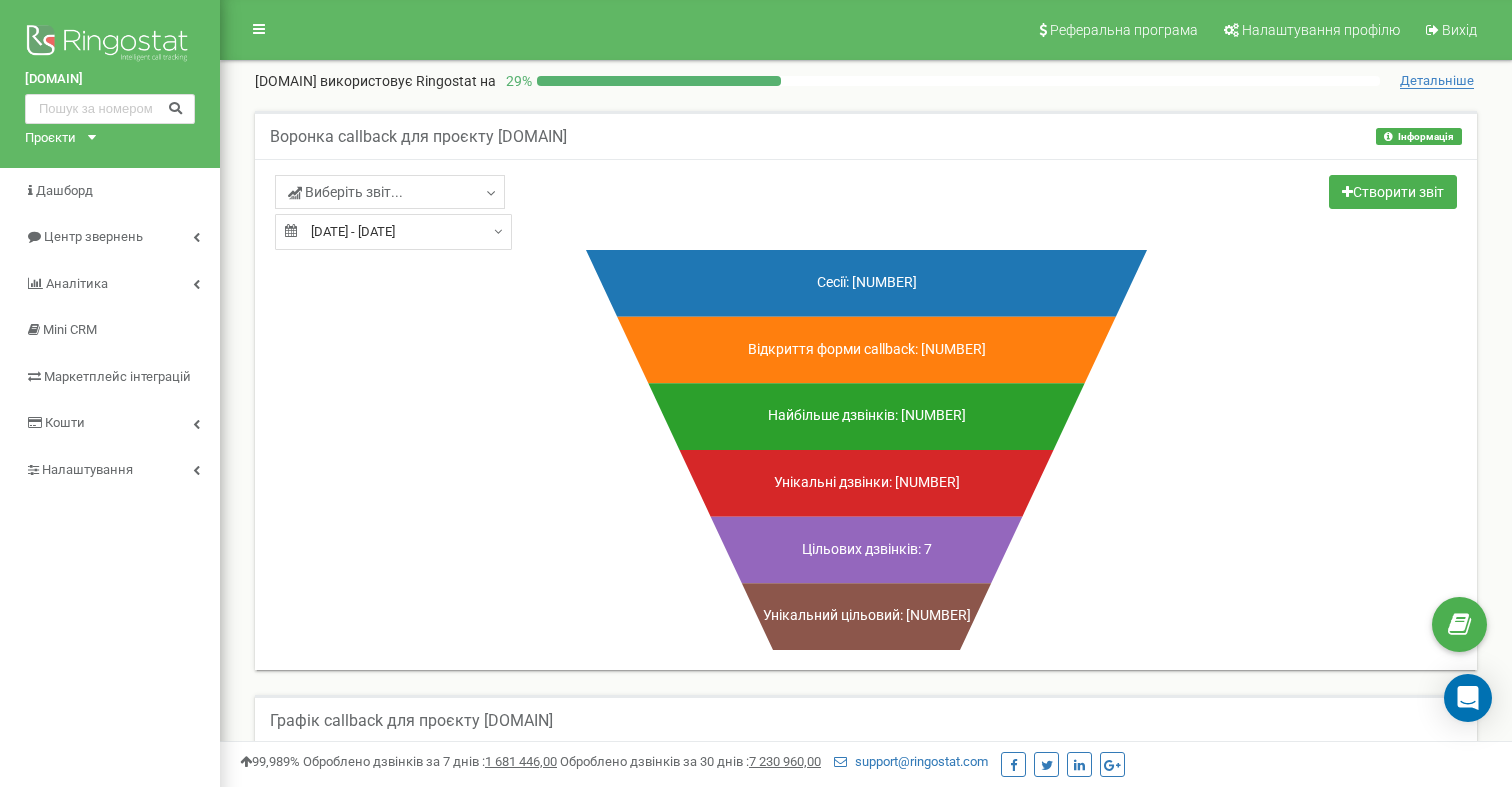 scroll, scrollTop: 88, scrollLeft: 0, axis: vertical 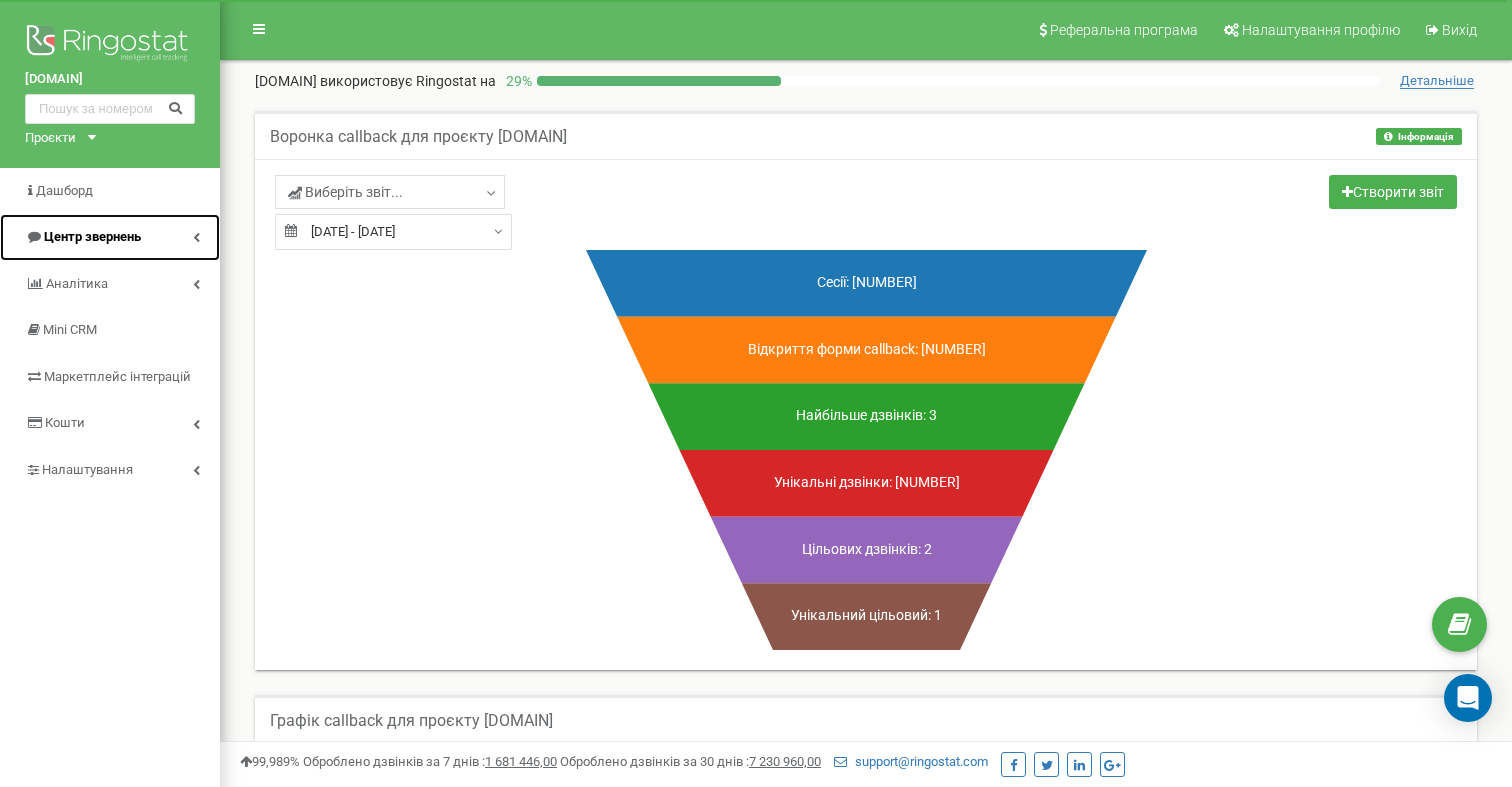 click on "Центр звернень" at bounding box center [92, 236] 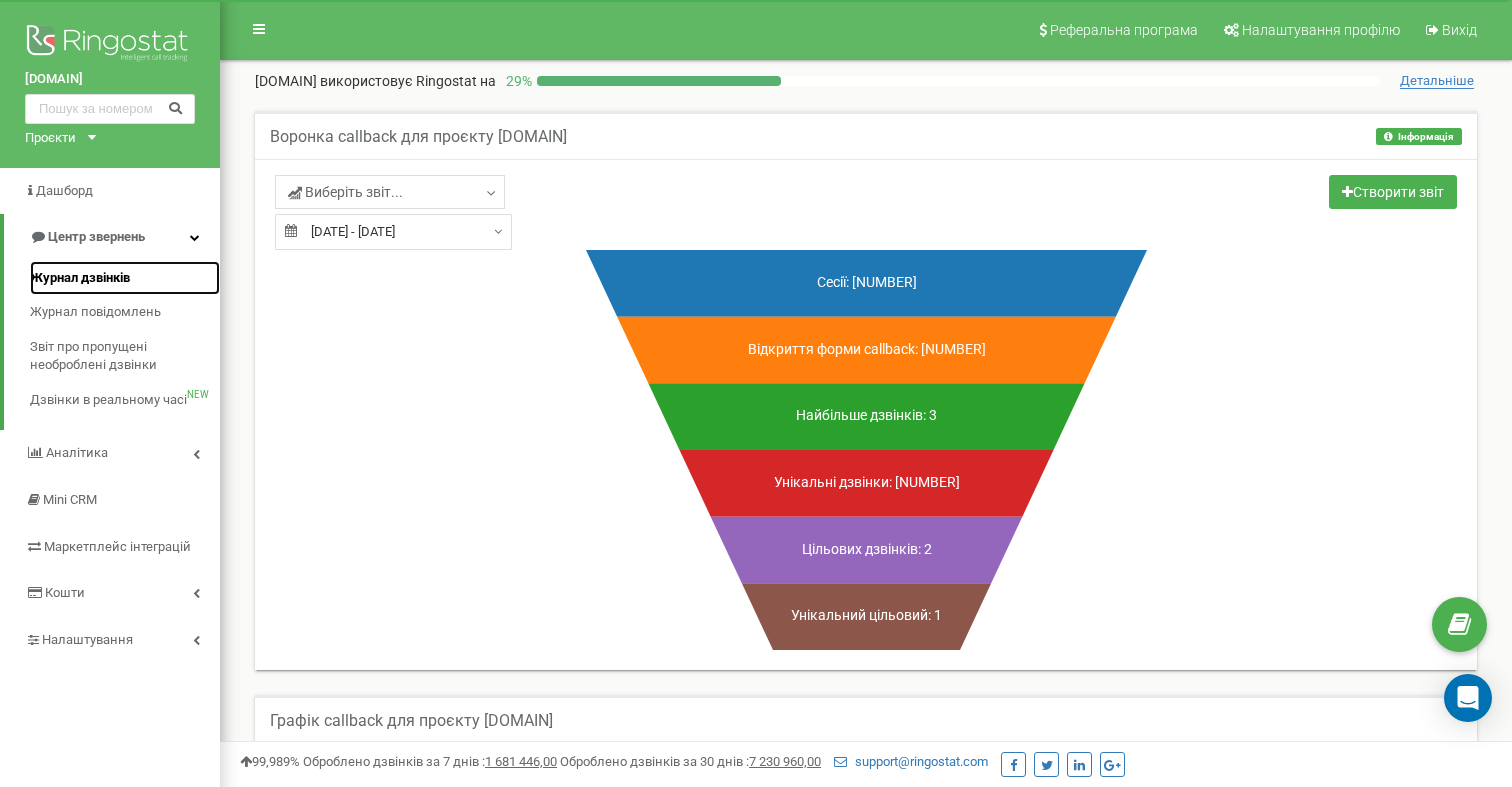 click on "Журнал дзвінків" at bounding box center [125, 278] 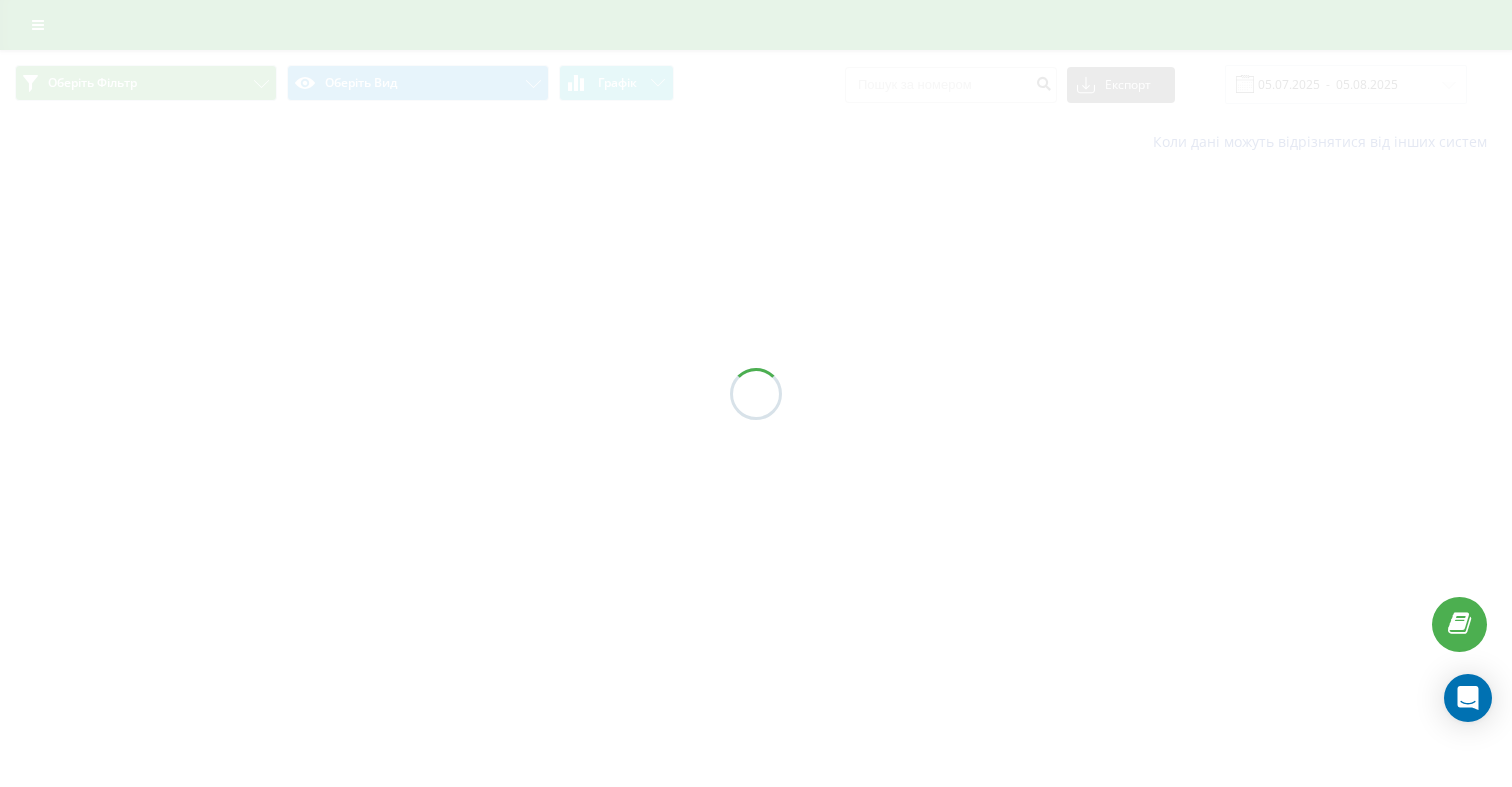 scroll, scrollTop: 0, scrollLeft: 0, axis: both 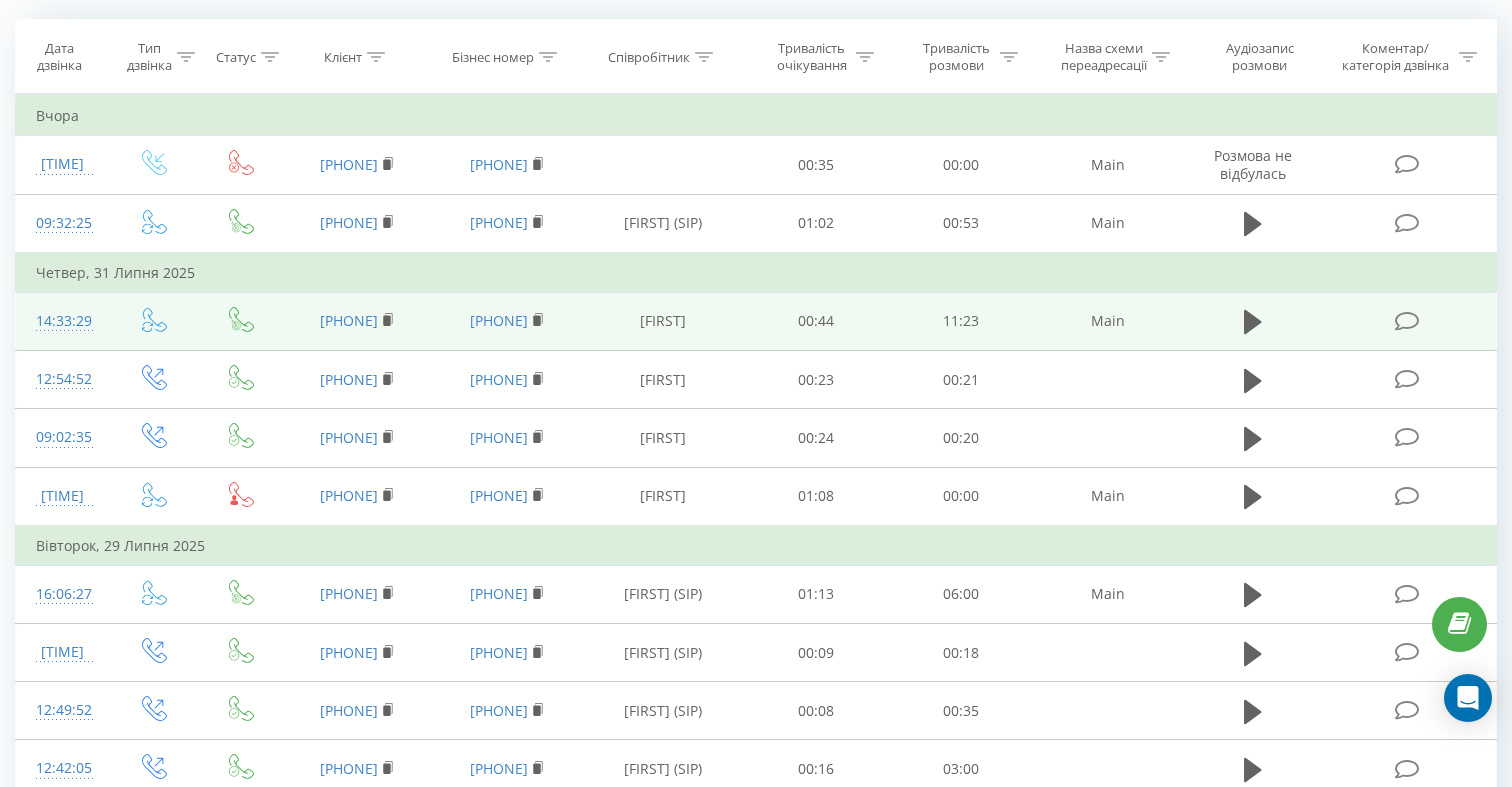 click on "[FIRST]" at bounding box center (663, 321) 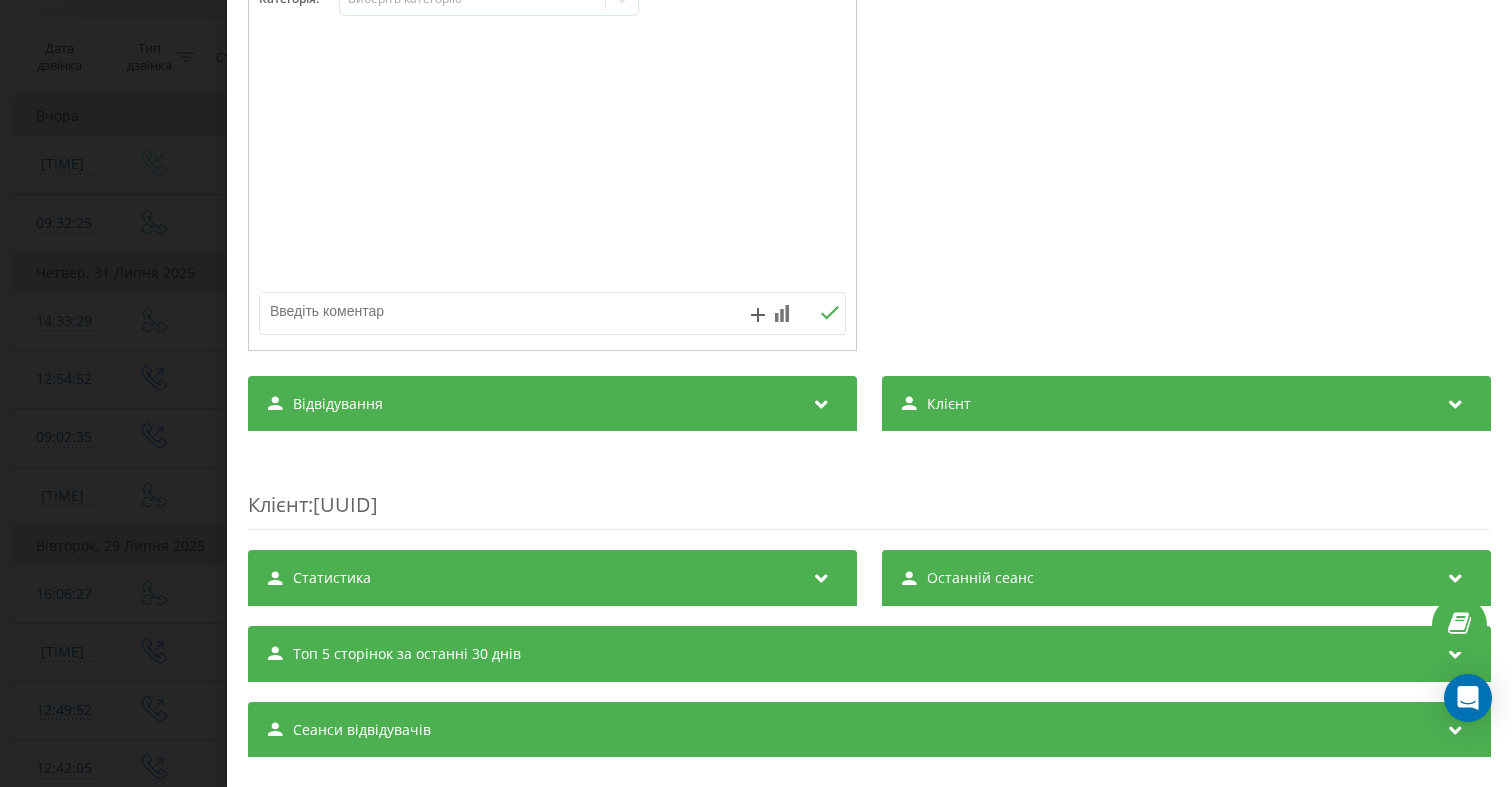 scroll, scrollTop: 323, scrollLeft: 0, axis: vertical 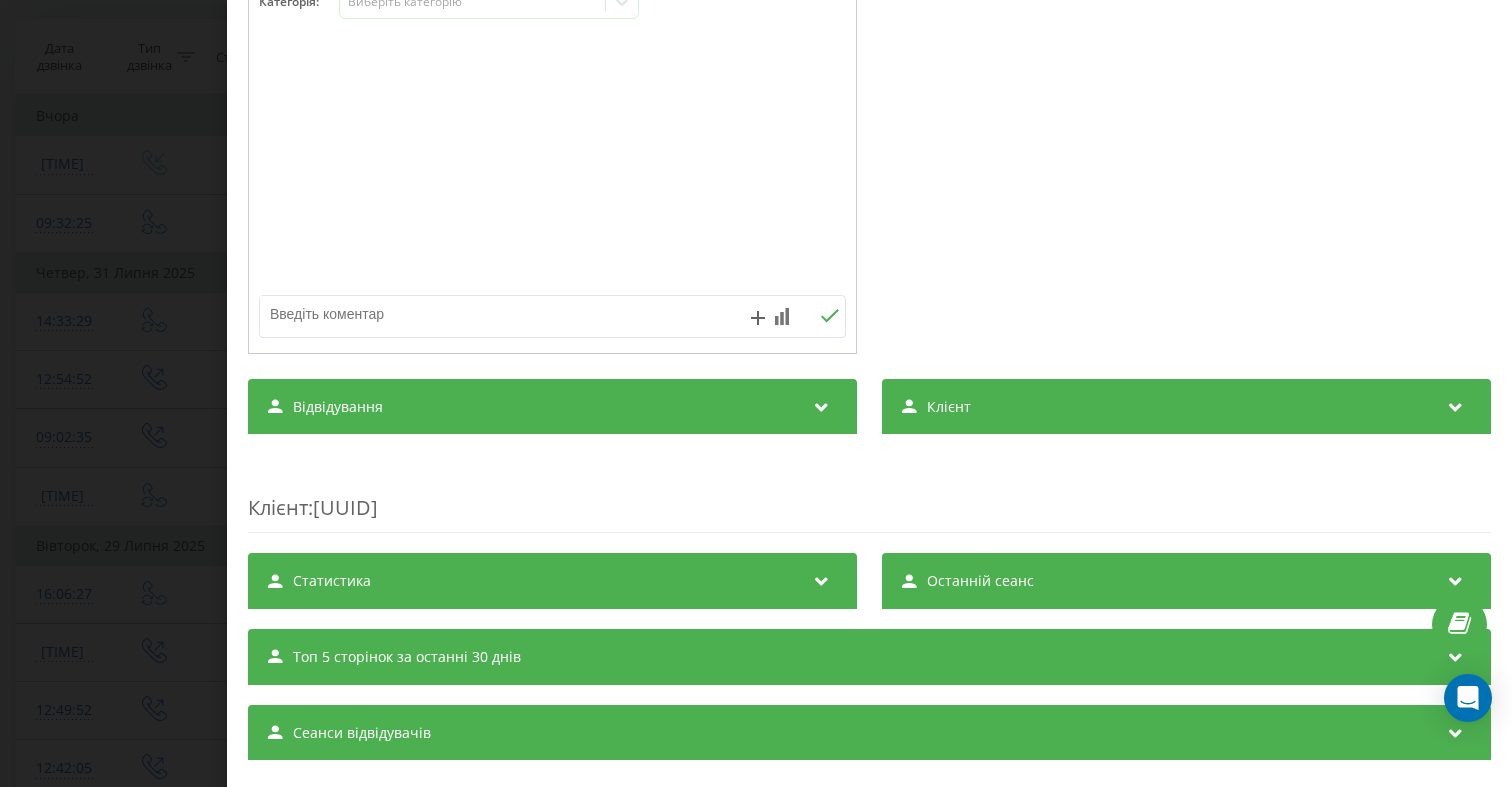 click on "Статистика" at bounding box center (552, 581) 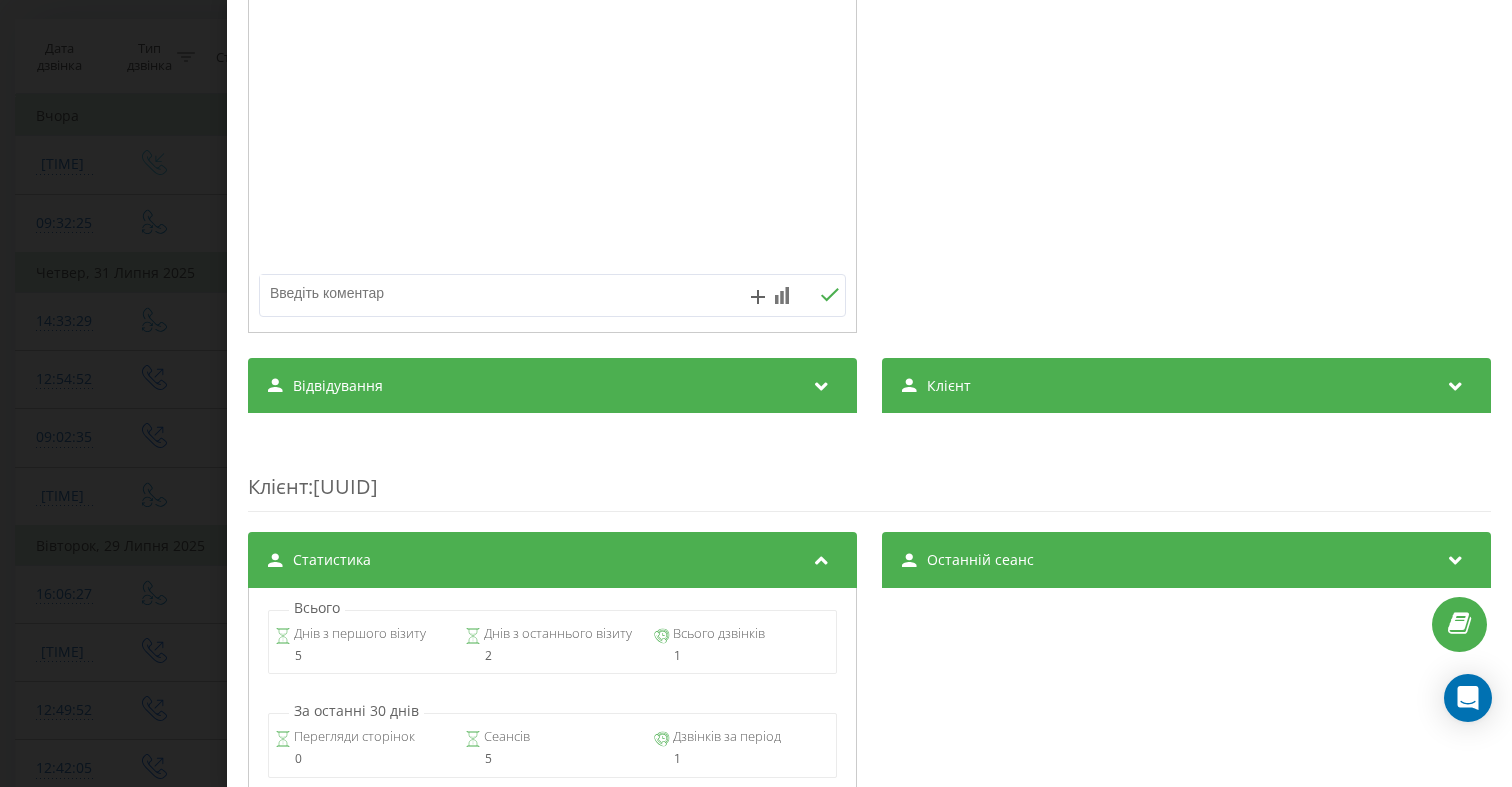 scroll, scrollTop: 0, scrollLeft: 0, axis: both 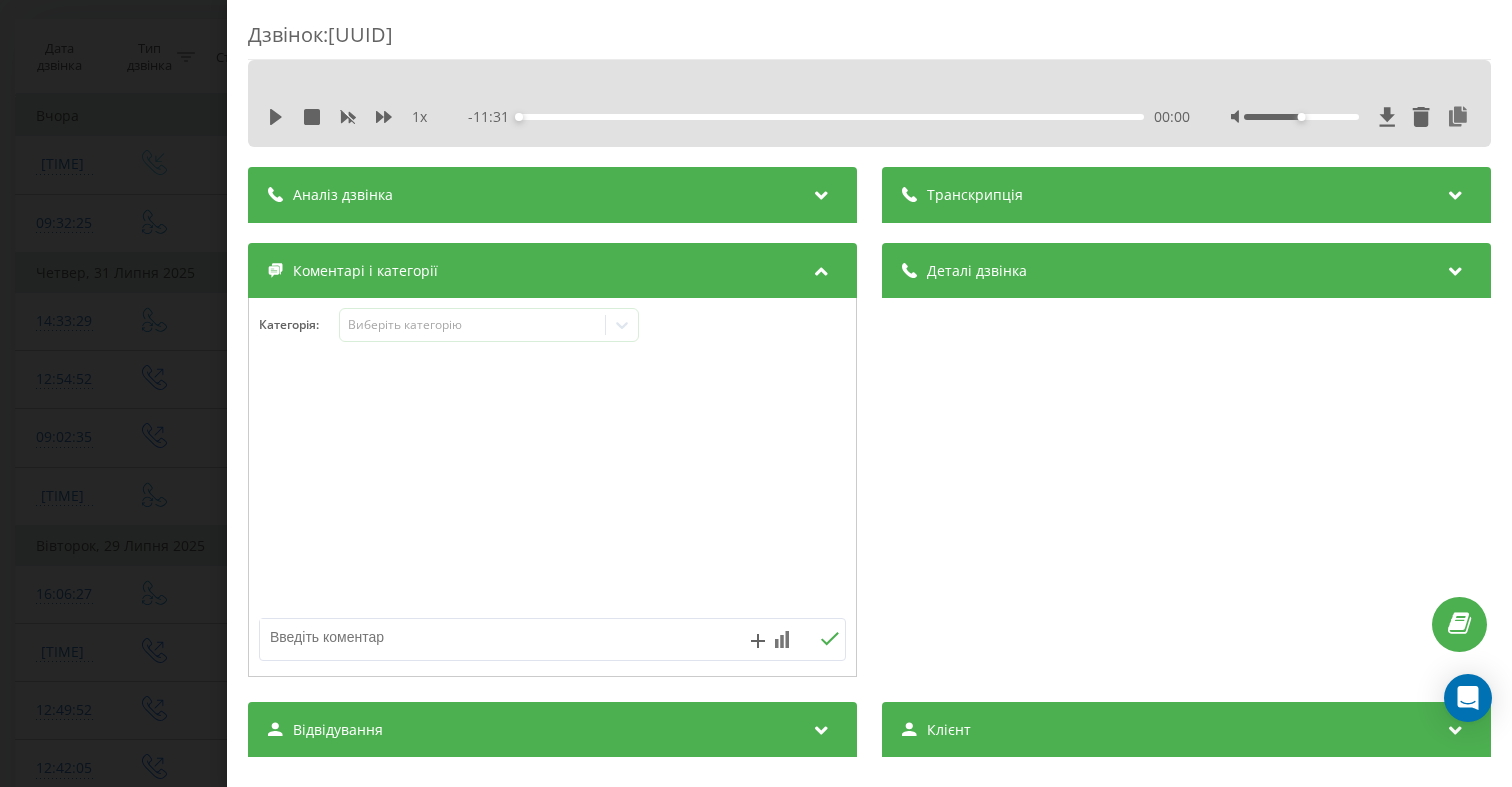 click on "Транскрипція" at bounding box center (975, 195) 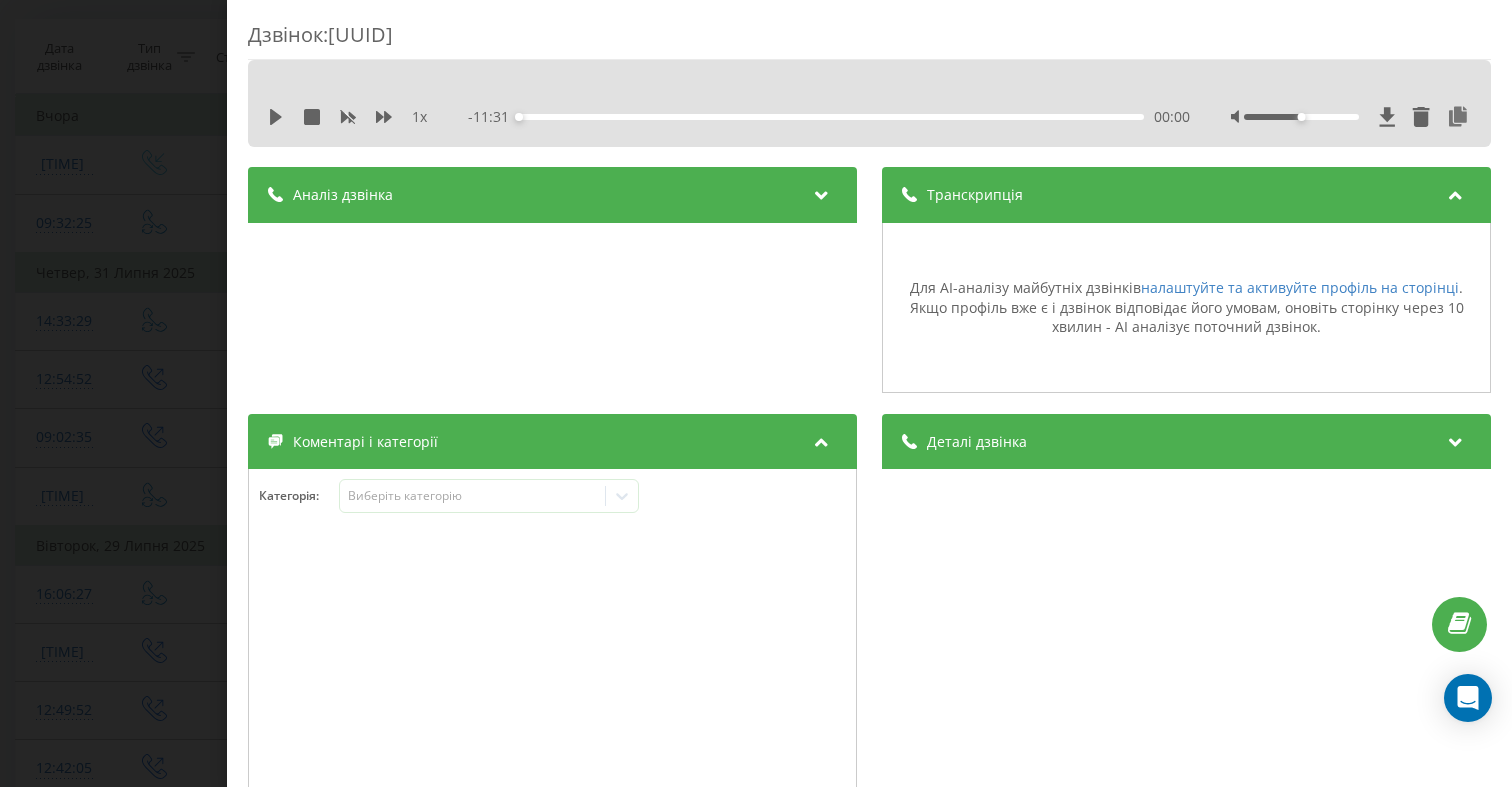 click on "Транскрипція" at bounding box center (975, 195) 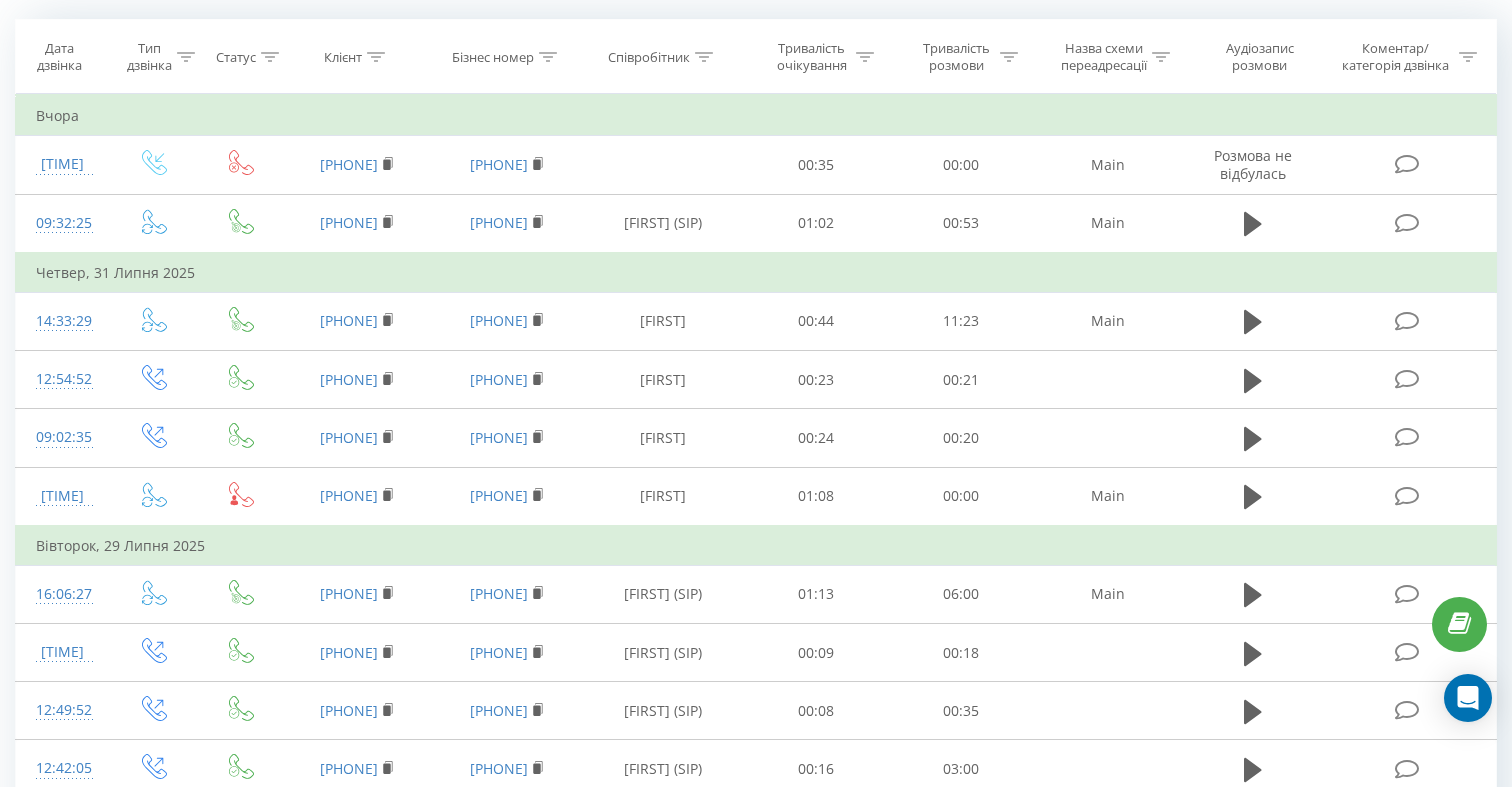 click at bounding box center [1468, 57] 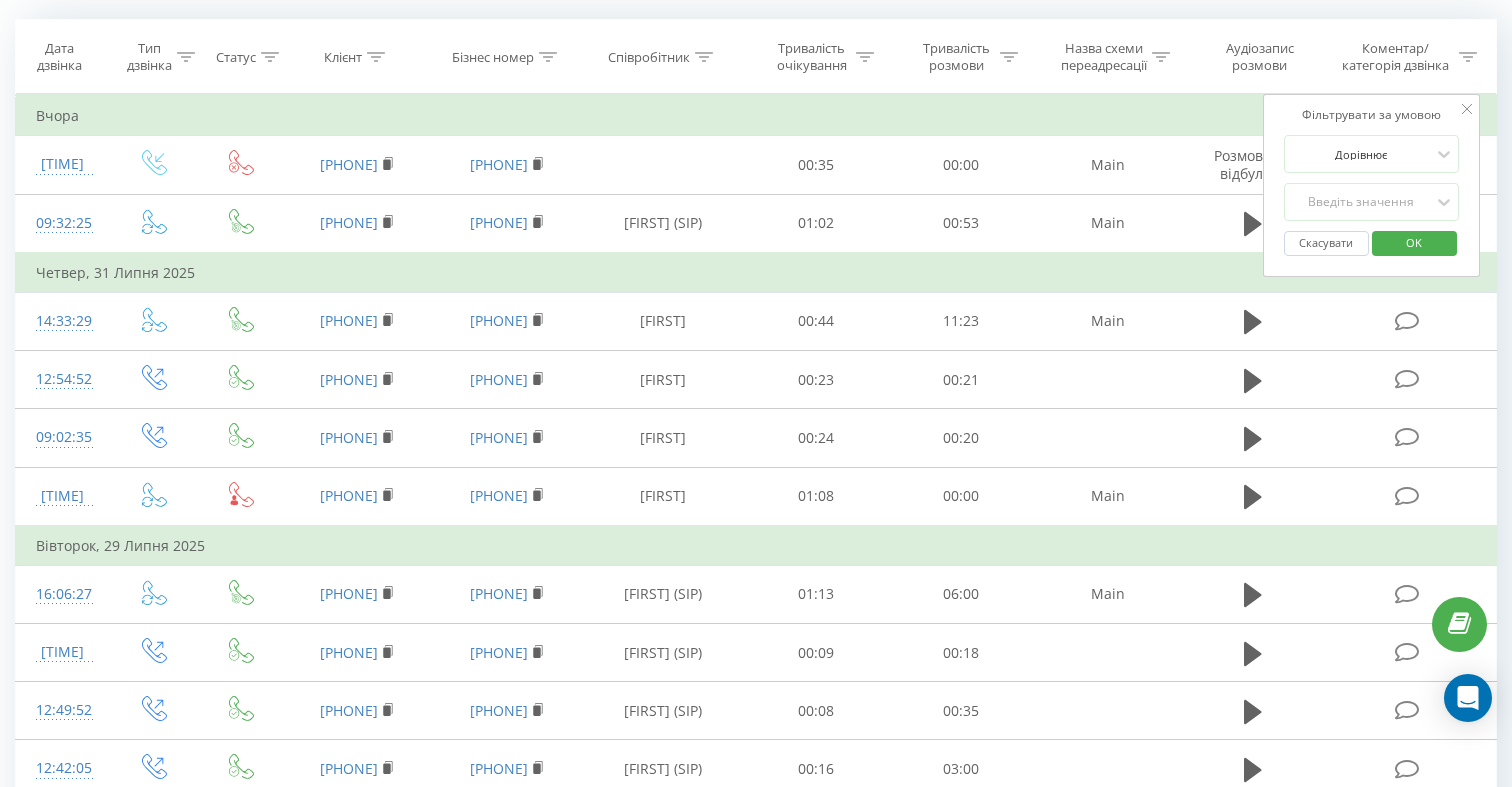 click on "Дорівнює Введіть значення Скасувати OK" at bounding box center (1372, 200) 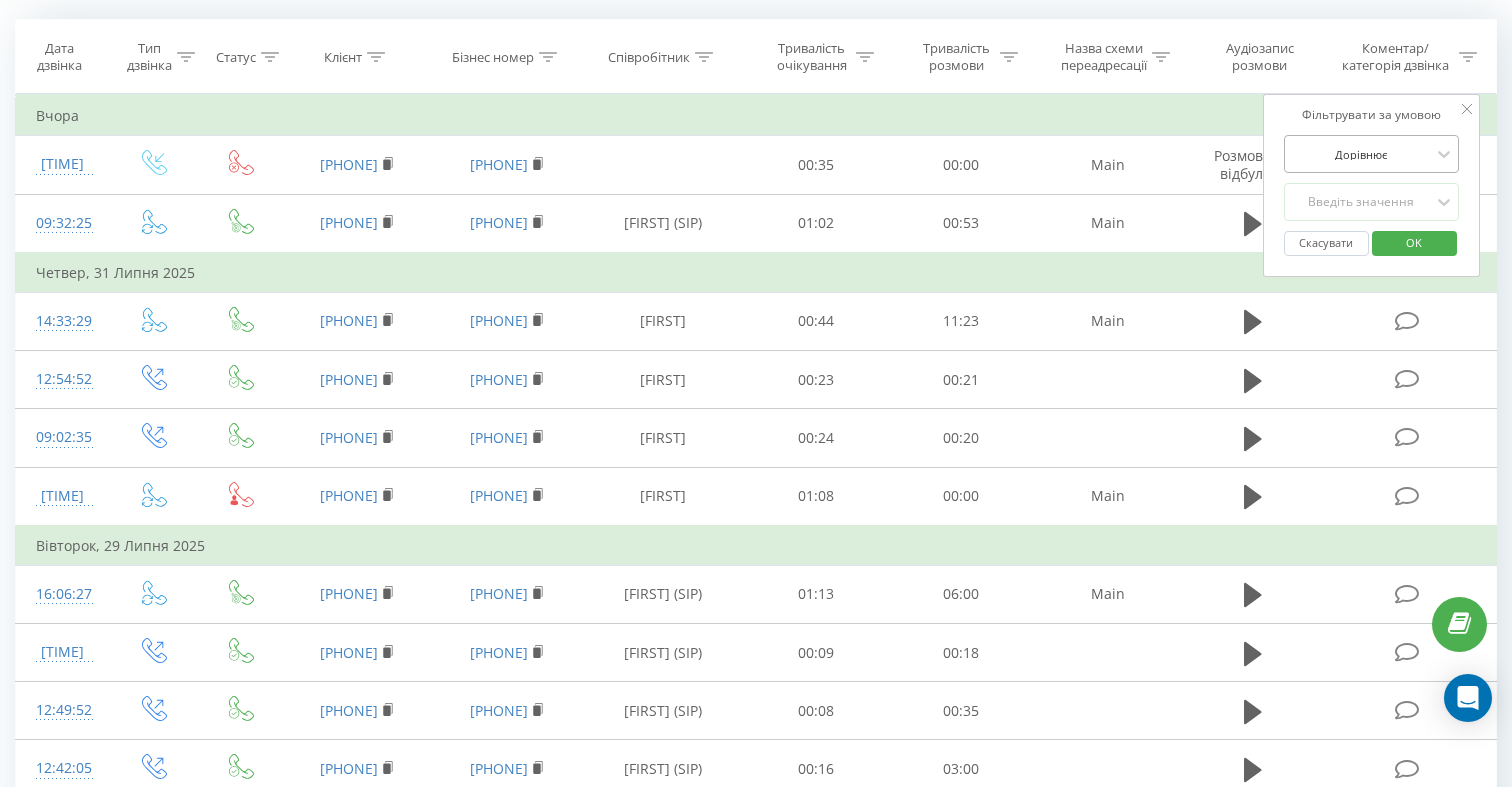 click at bounding box center [1361, 154] 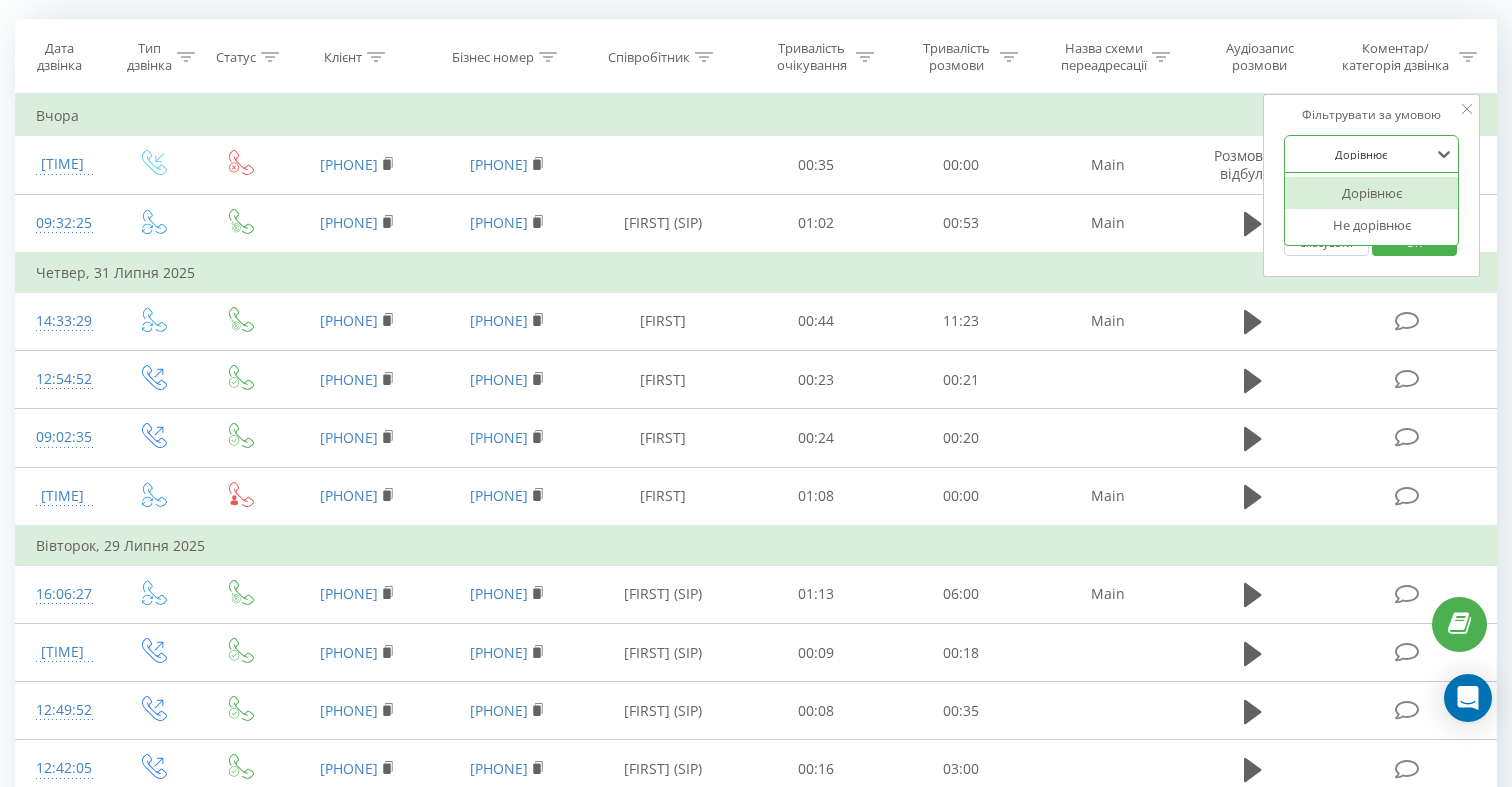 click on "Дорівнює" at bounding box center [1372, 193] 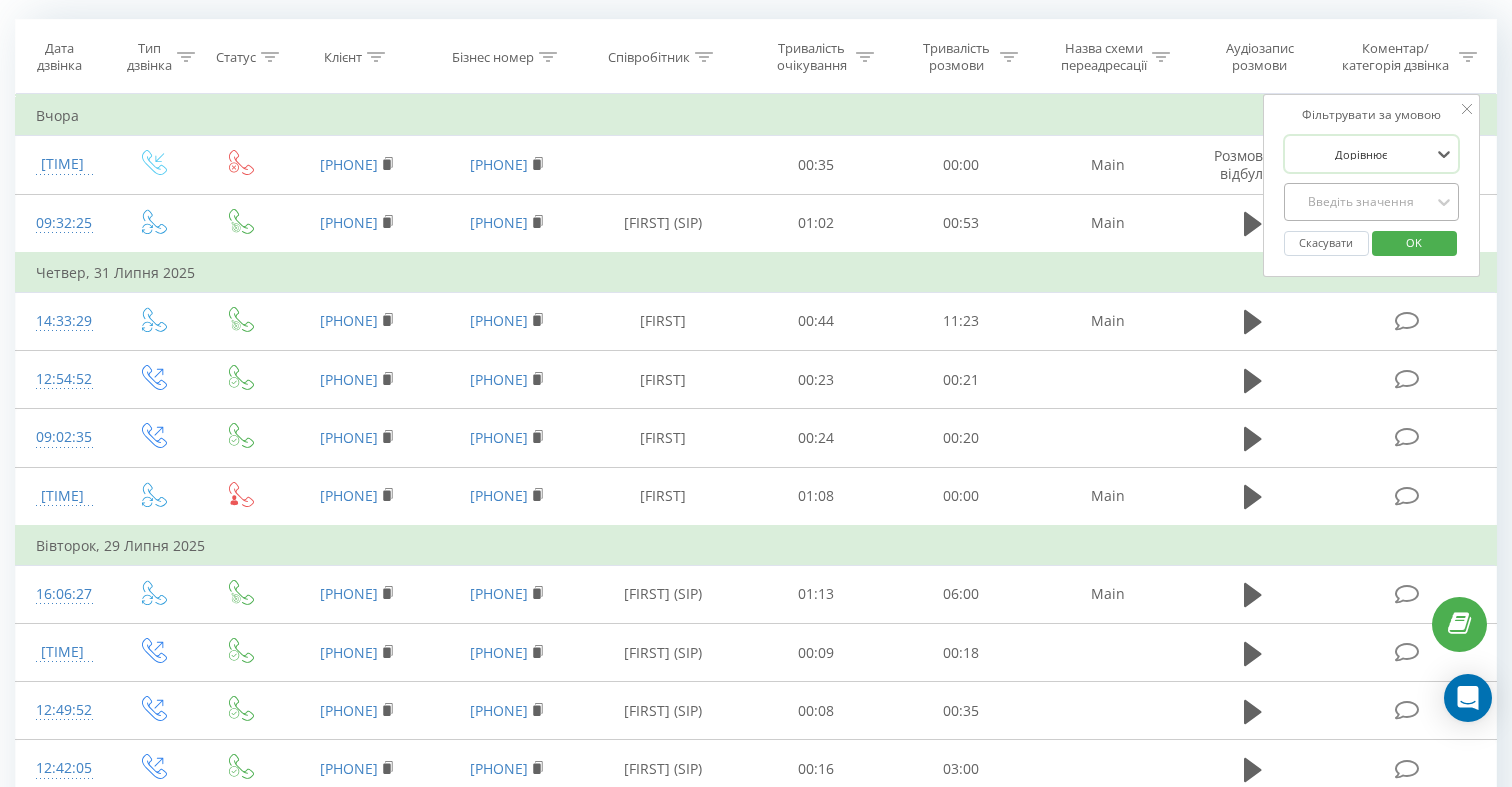 click on "Введіть значення" at bounding box center [1361, 202] 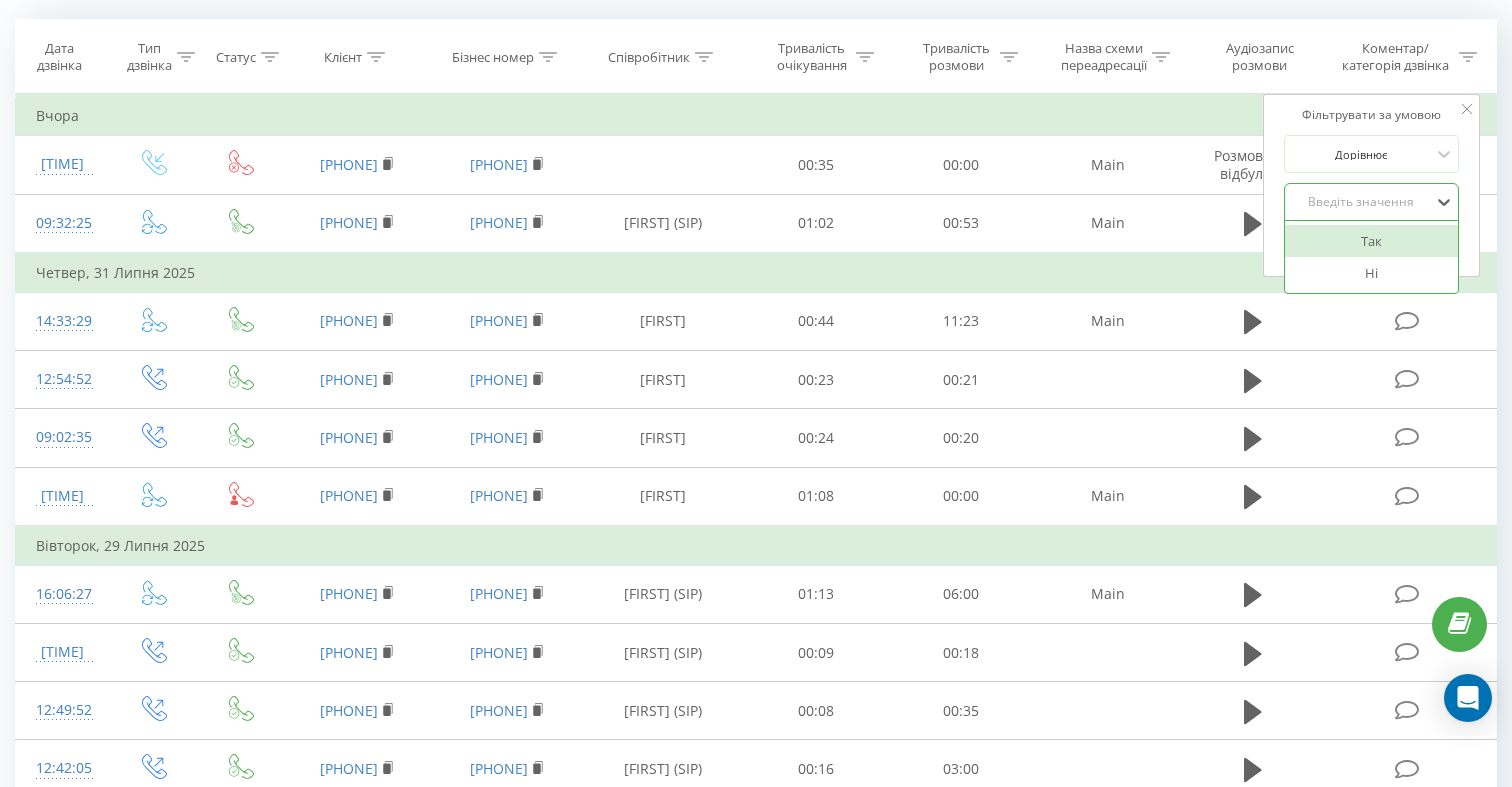 click on "Так" at bounding box center [1372, 241] 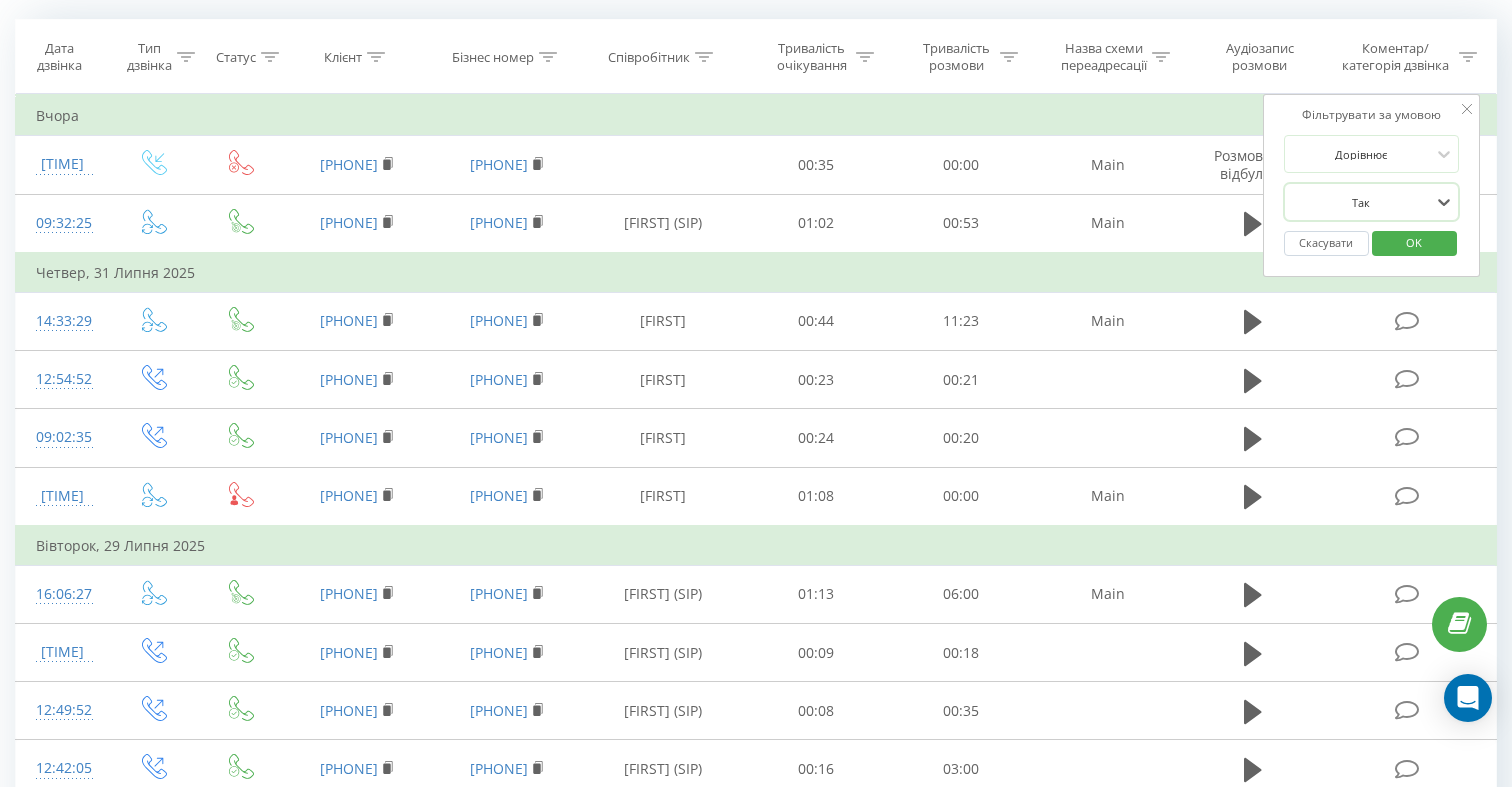 click on "OK" at bounding box center (1414, 242) 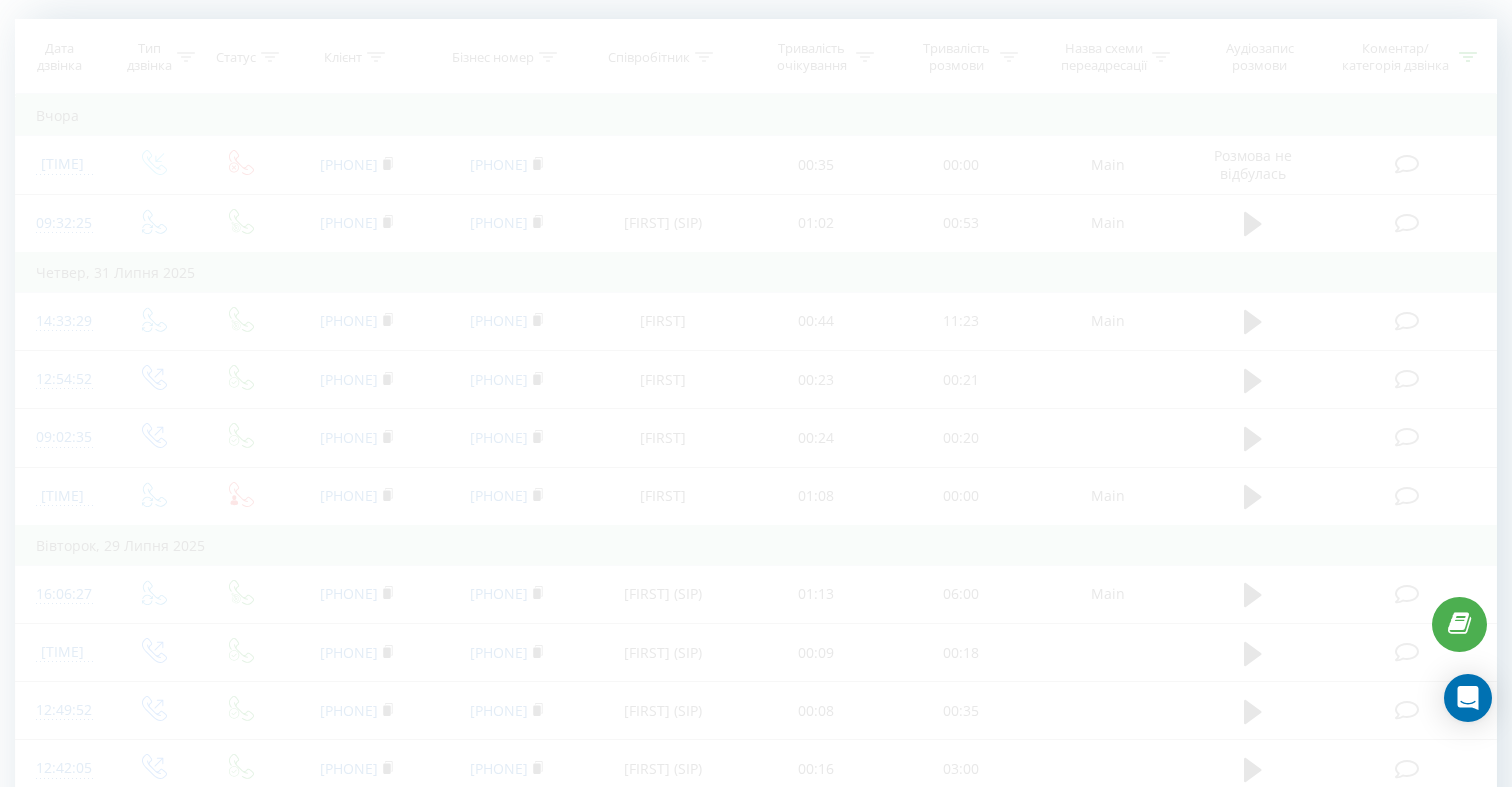 scroll, scrollTop: 0, scrollLeft: 0, axis: both 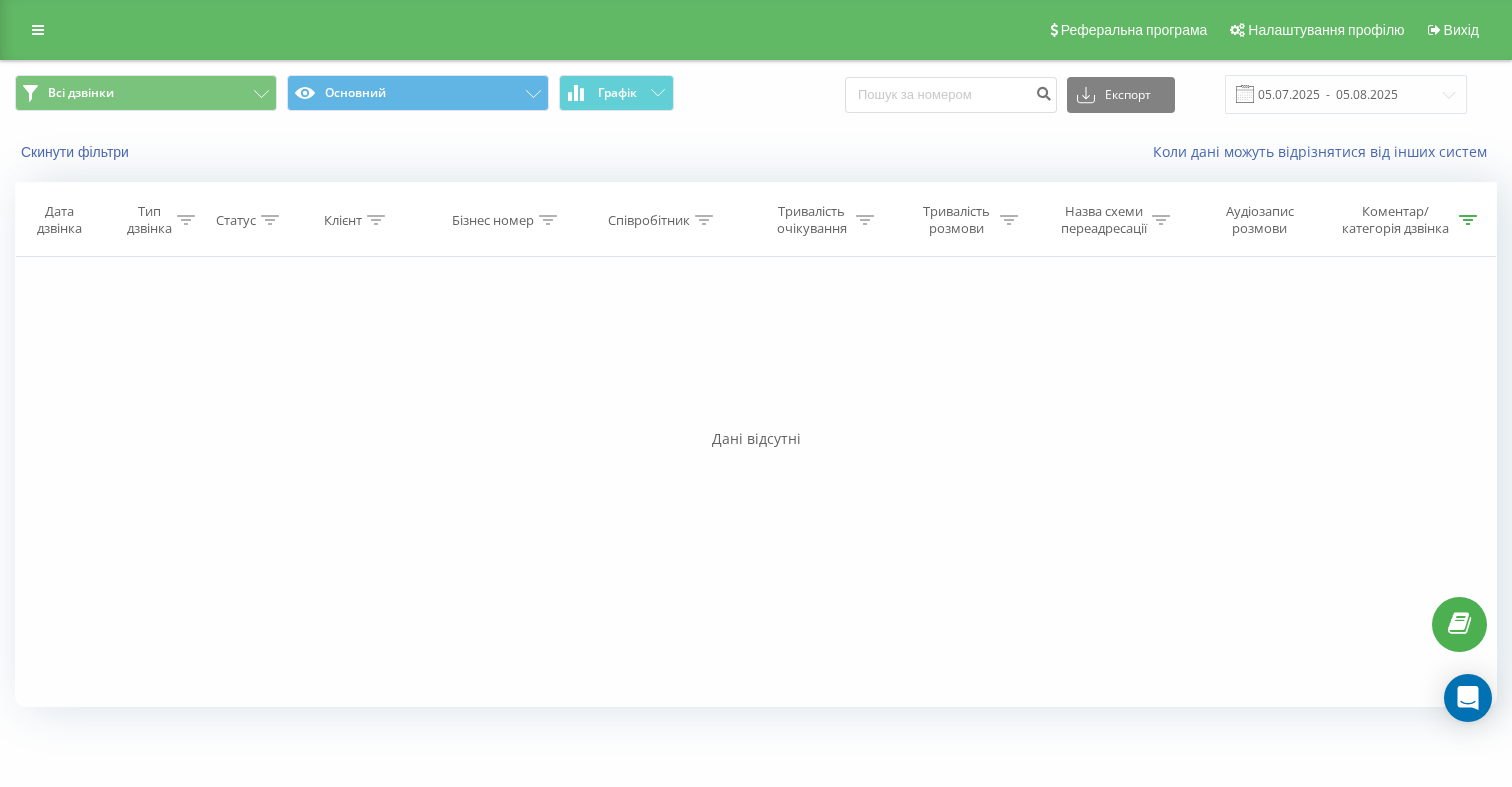 click 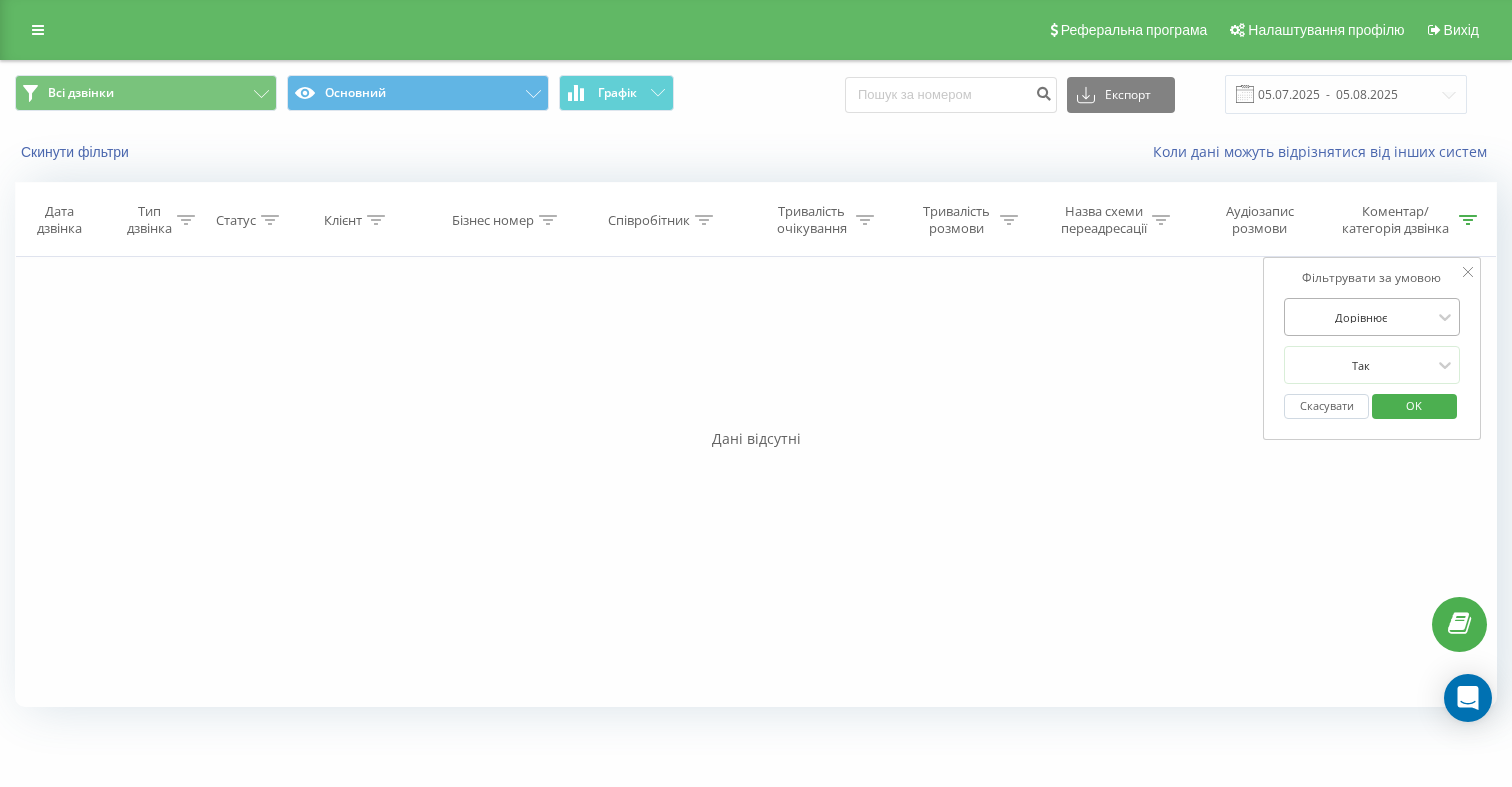 click at bounding box center [1361, 317] 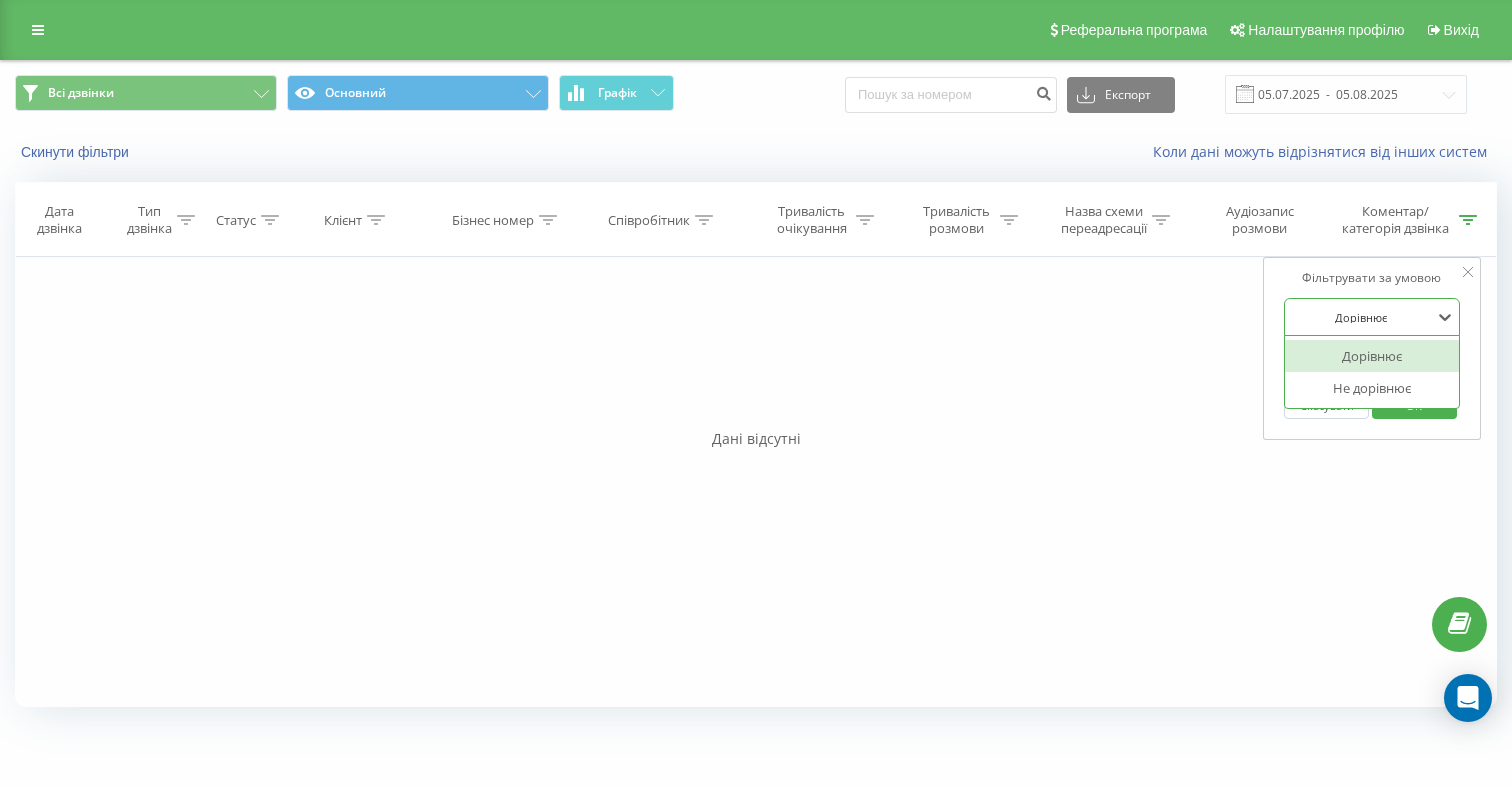 click on "Дорівнює" at bounding box center [1372, 356] 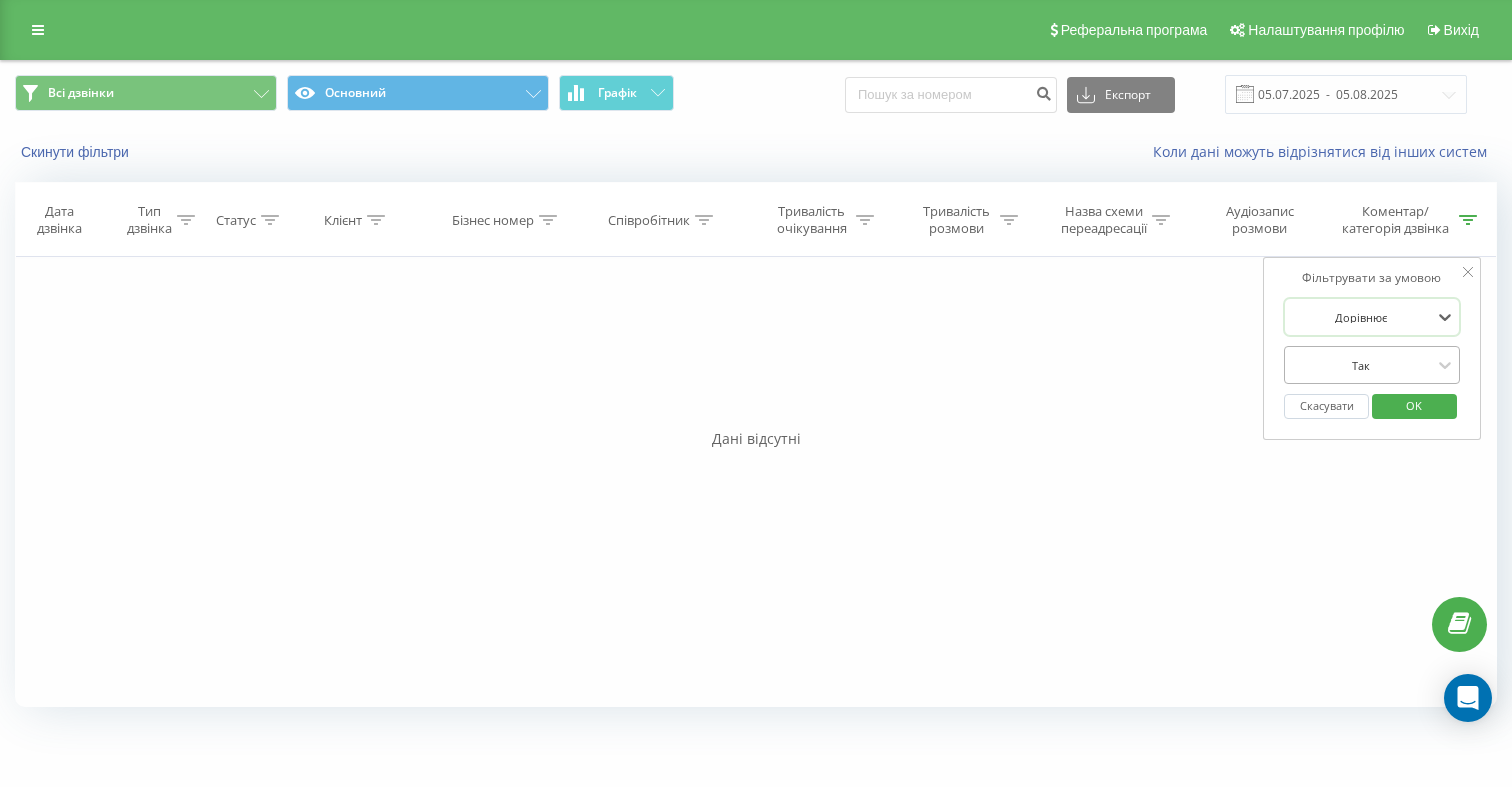 click at bounding box center [1361, 365] 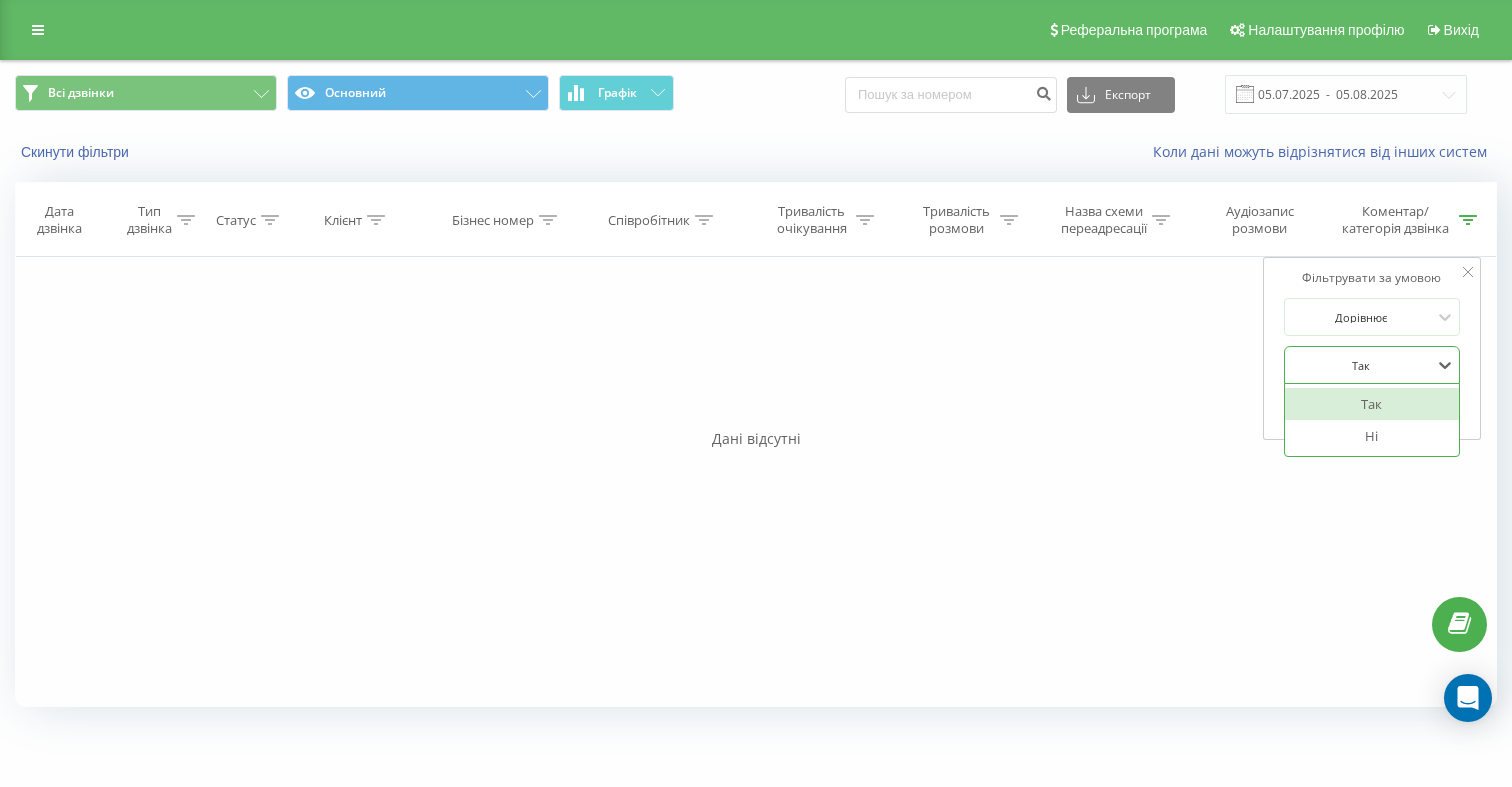 click on "Ні" at bounding box center (1372, 436) 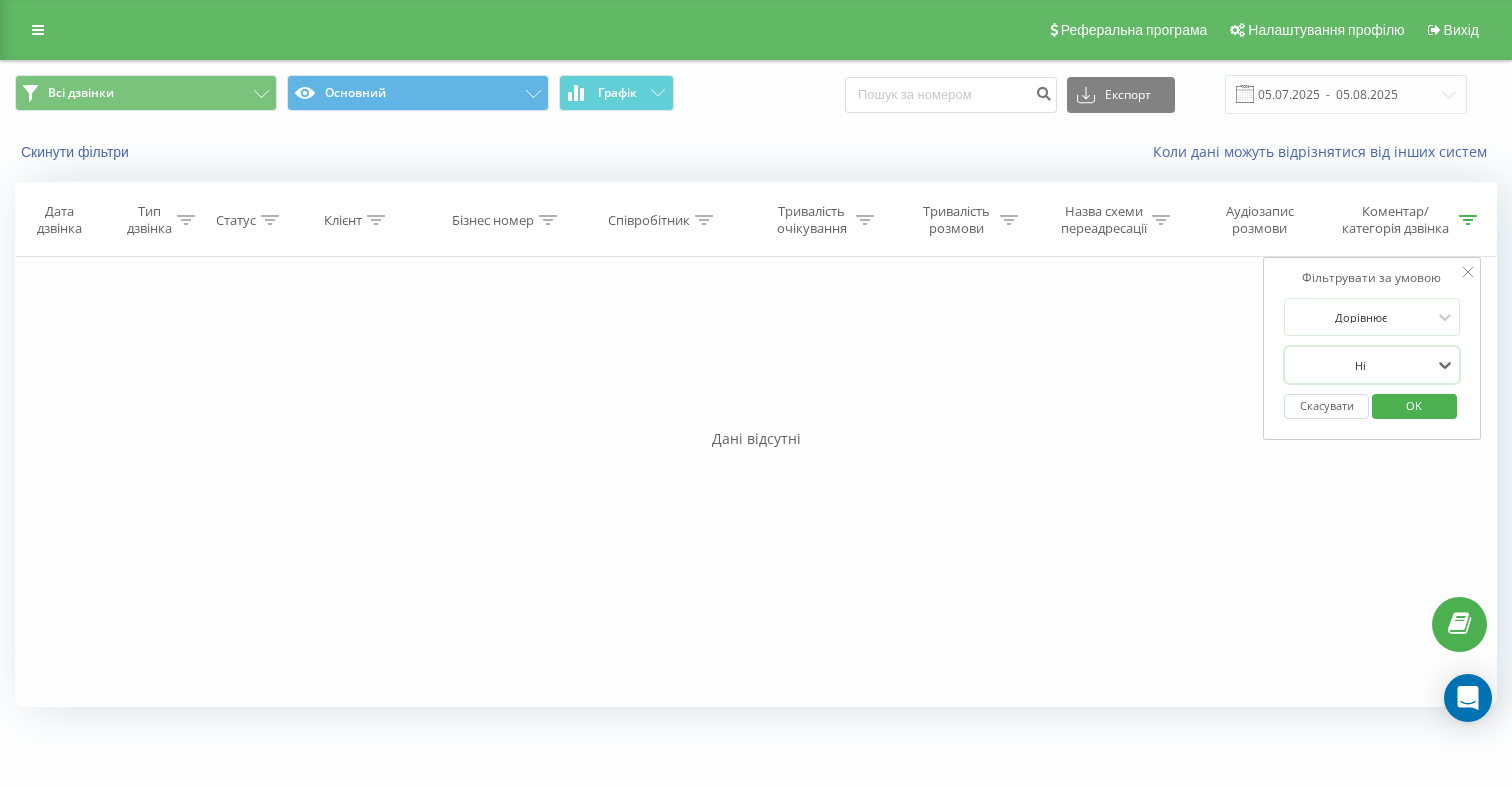 click on "Скасувати" at bounding box center (1326, 406) 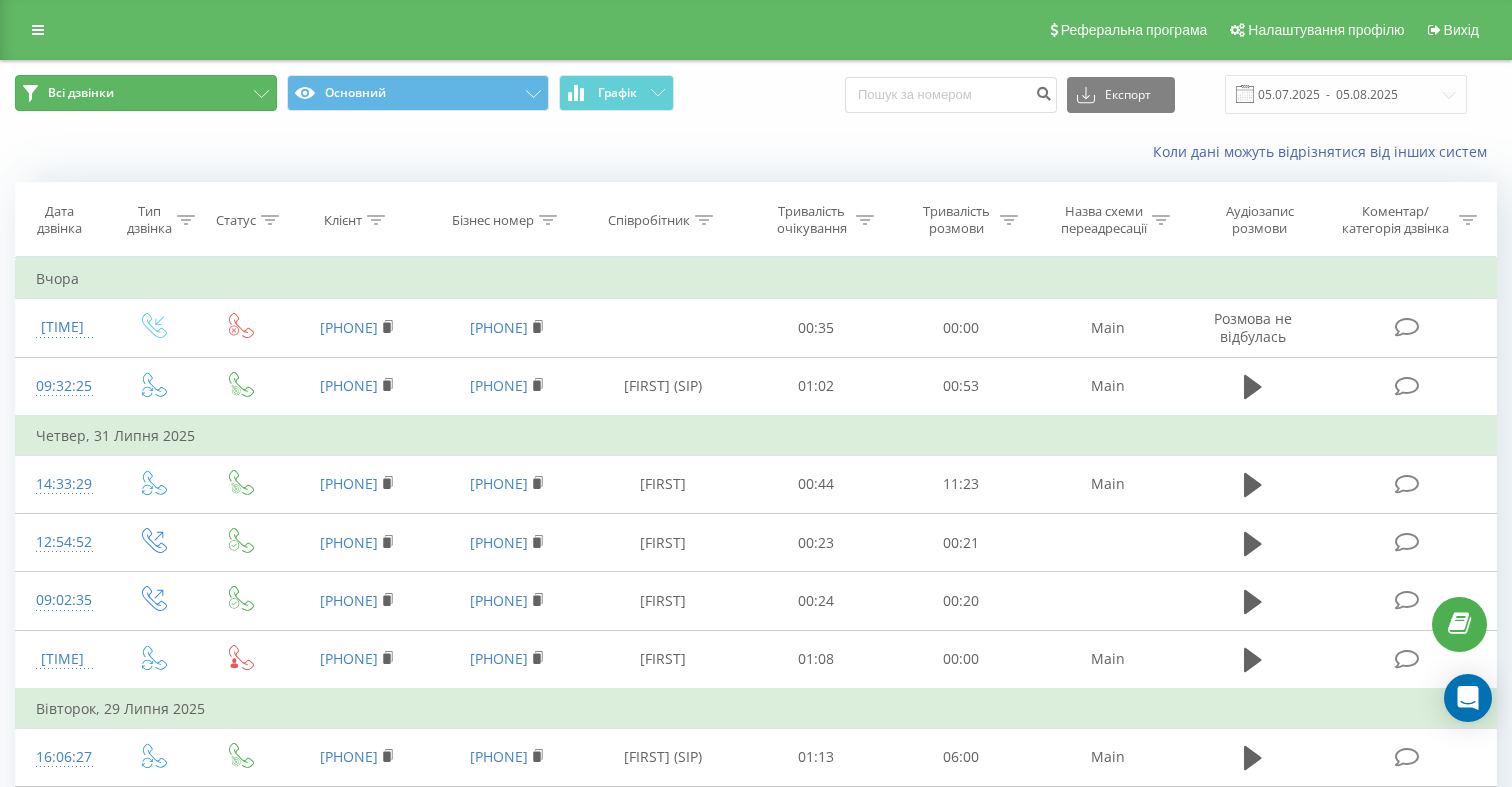 click on "Всі дзвінки" at bounding box center (146, 93) 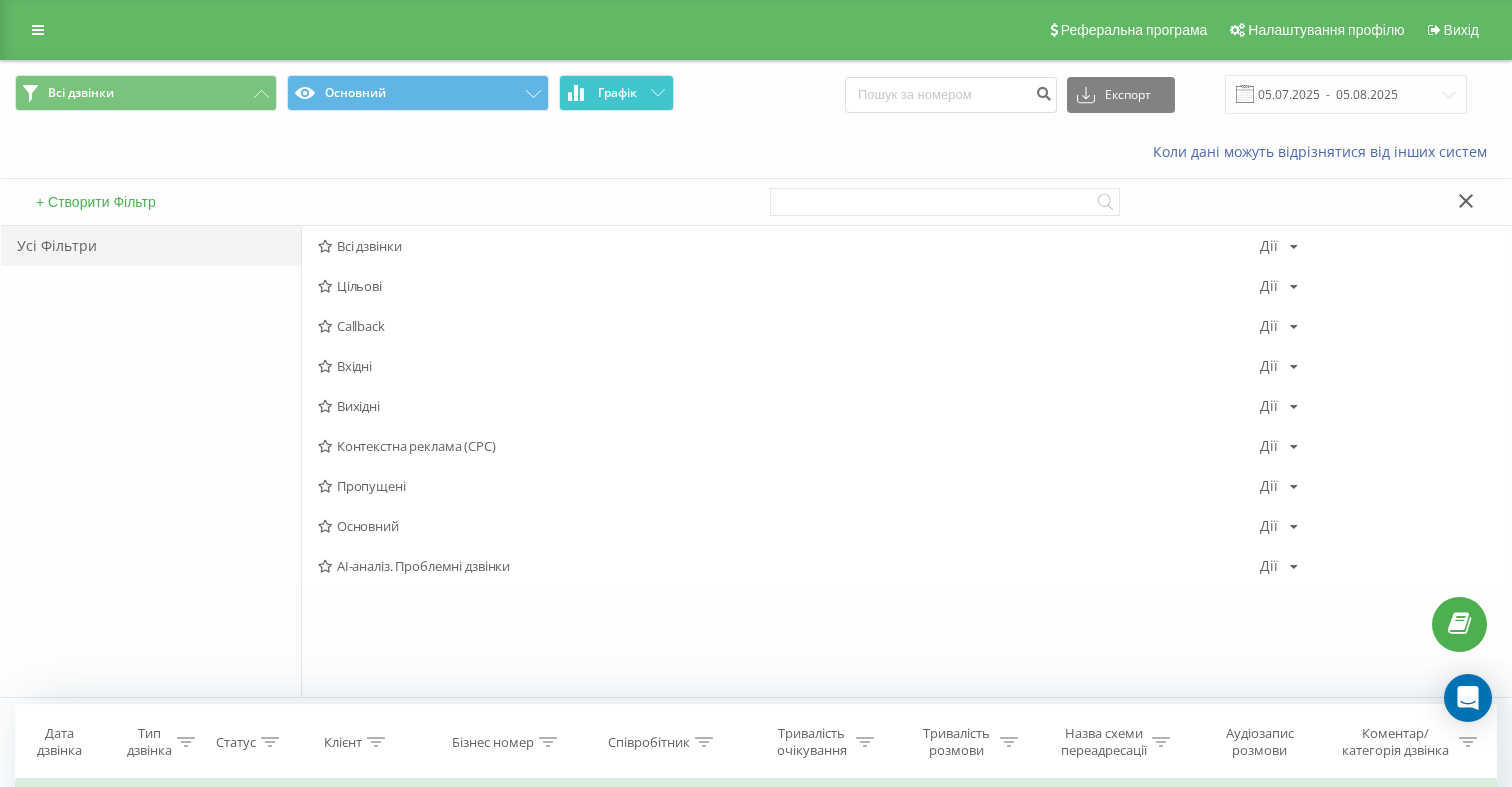 click on "Графік" at bounding box center (616, 93) 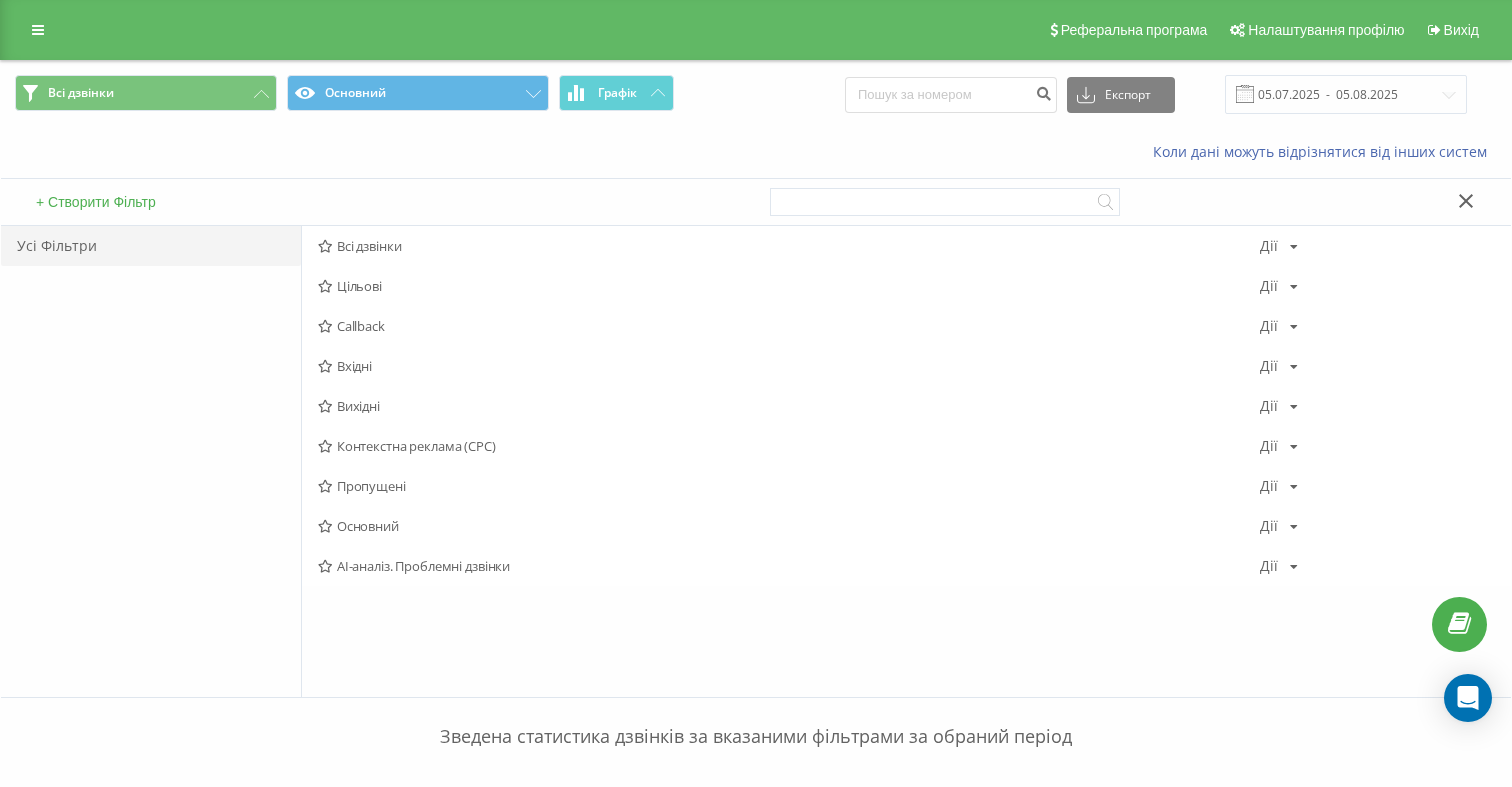 click on "Коли дані можуть відрізнятися вiд інших систем" at bounding box center (1039, 152) 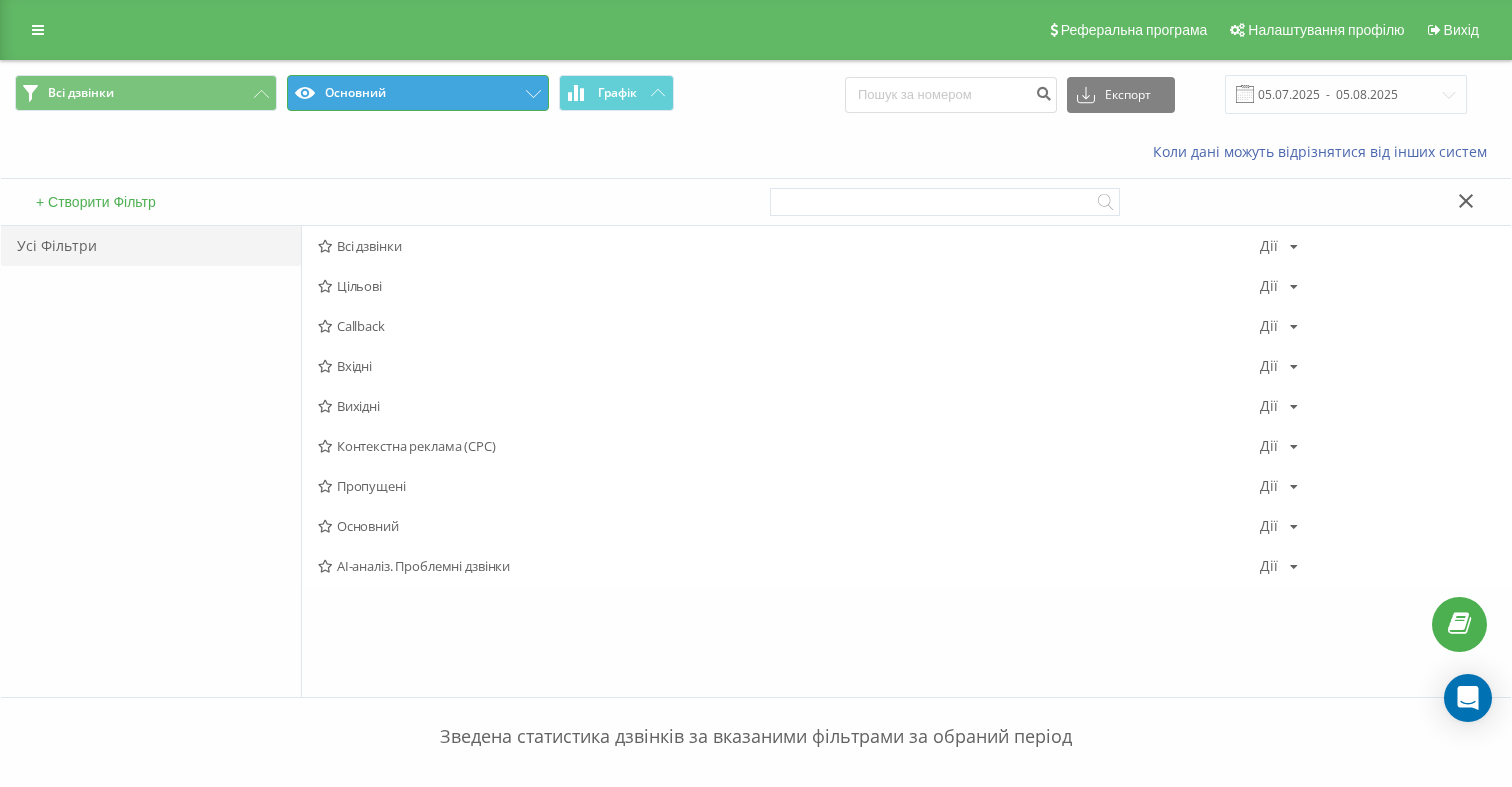 click on "Основний" at bounding box center [418, 93] 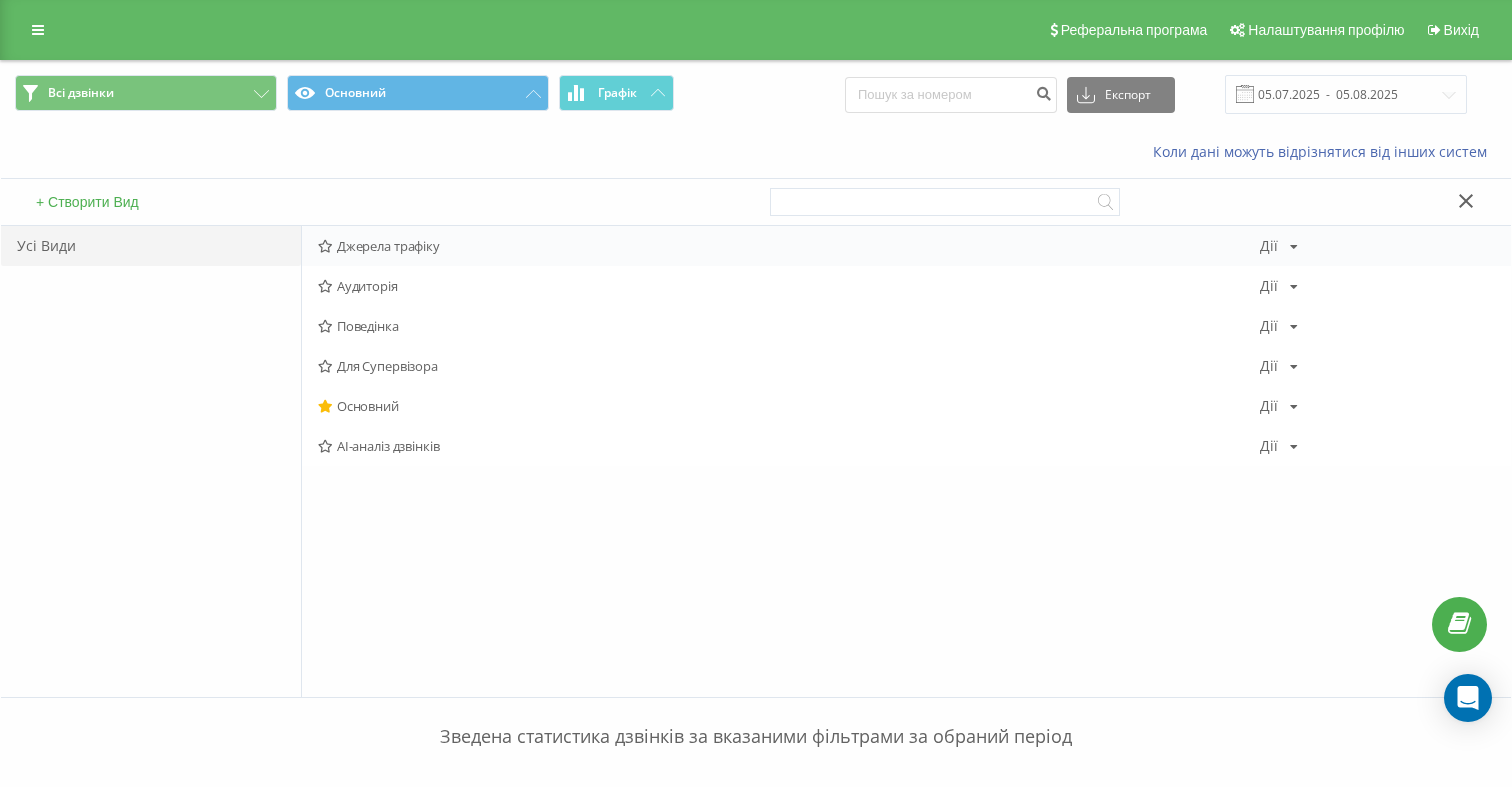 click on "Джерела трафіку Дії Редагувати Копіювати Видалити За замовчуванням Поділитися" at bounding box center [906, 246] 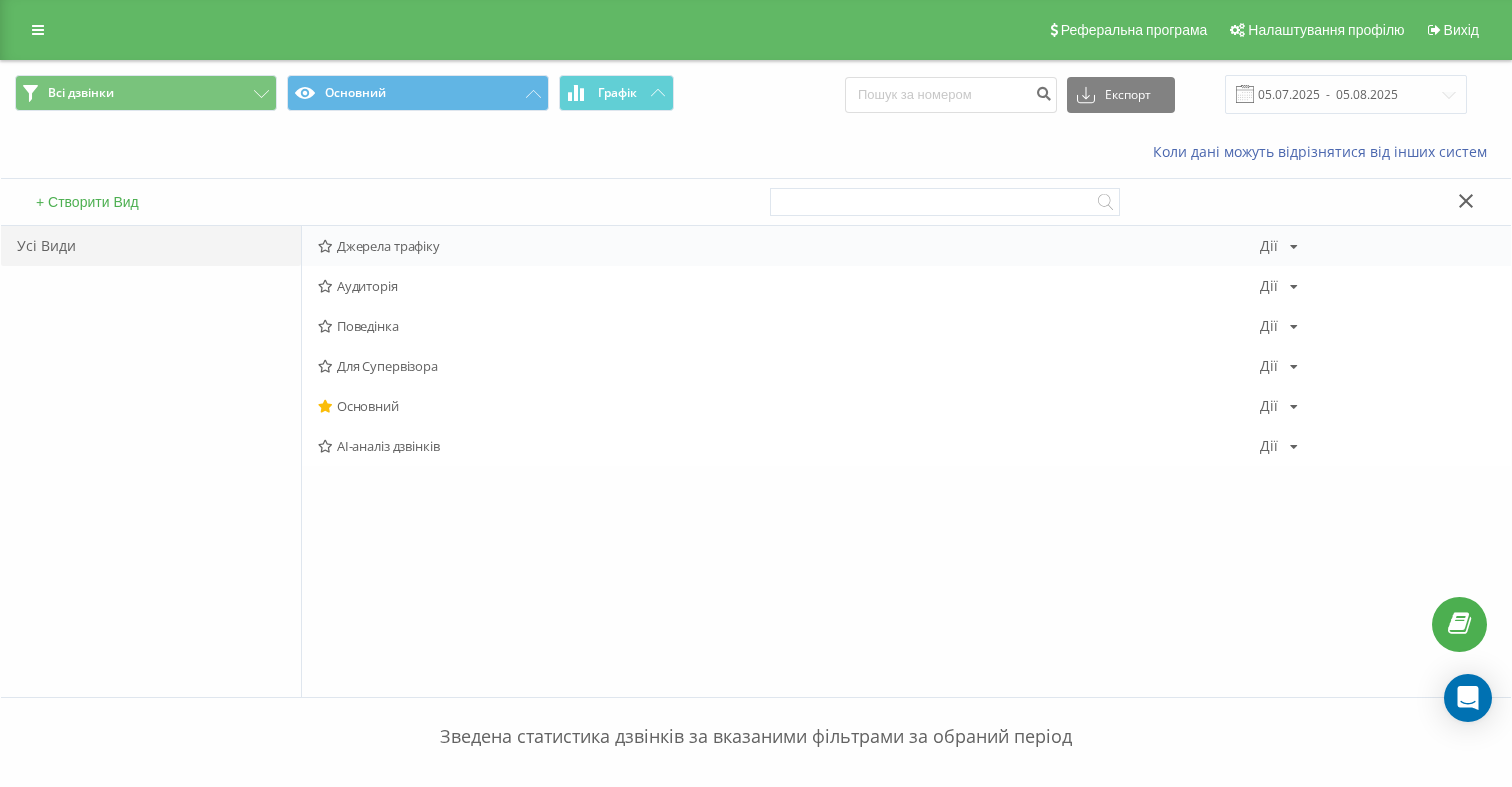 click on "Джерела трафіку Дії Редагувати Копіювати Видалити За замовчуванням Поділитися" at bounding box center (906, 246) 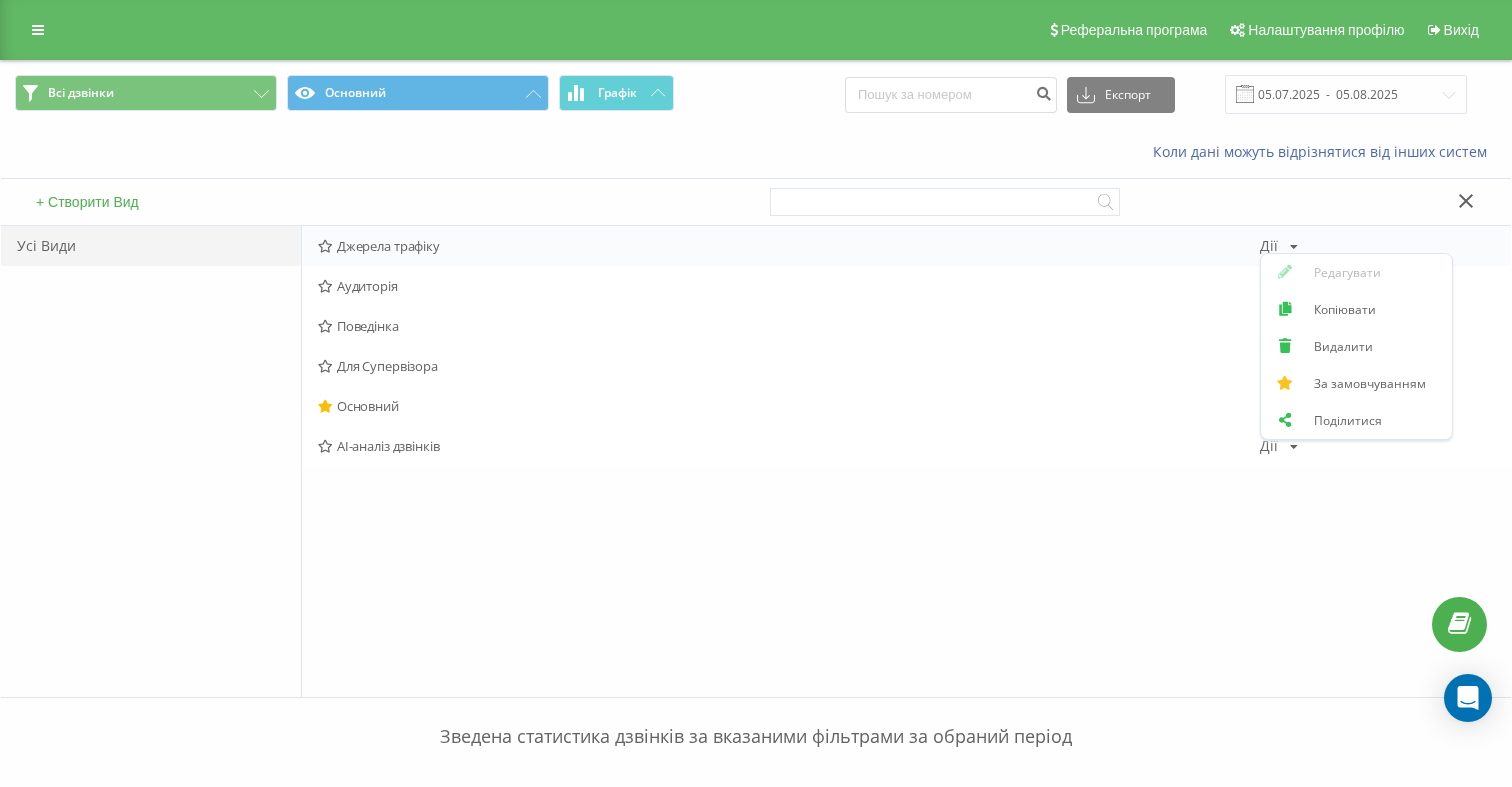 click on "Редагувати Копіювати Видалити За замовчуванням Поділитися" at bounding box center [1356, 346] 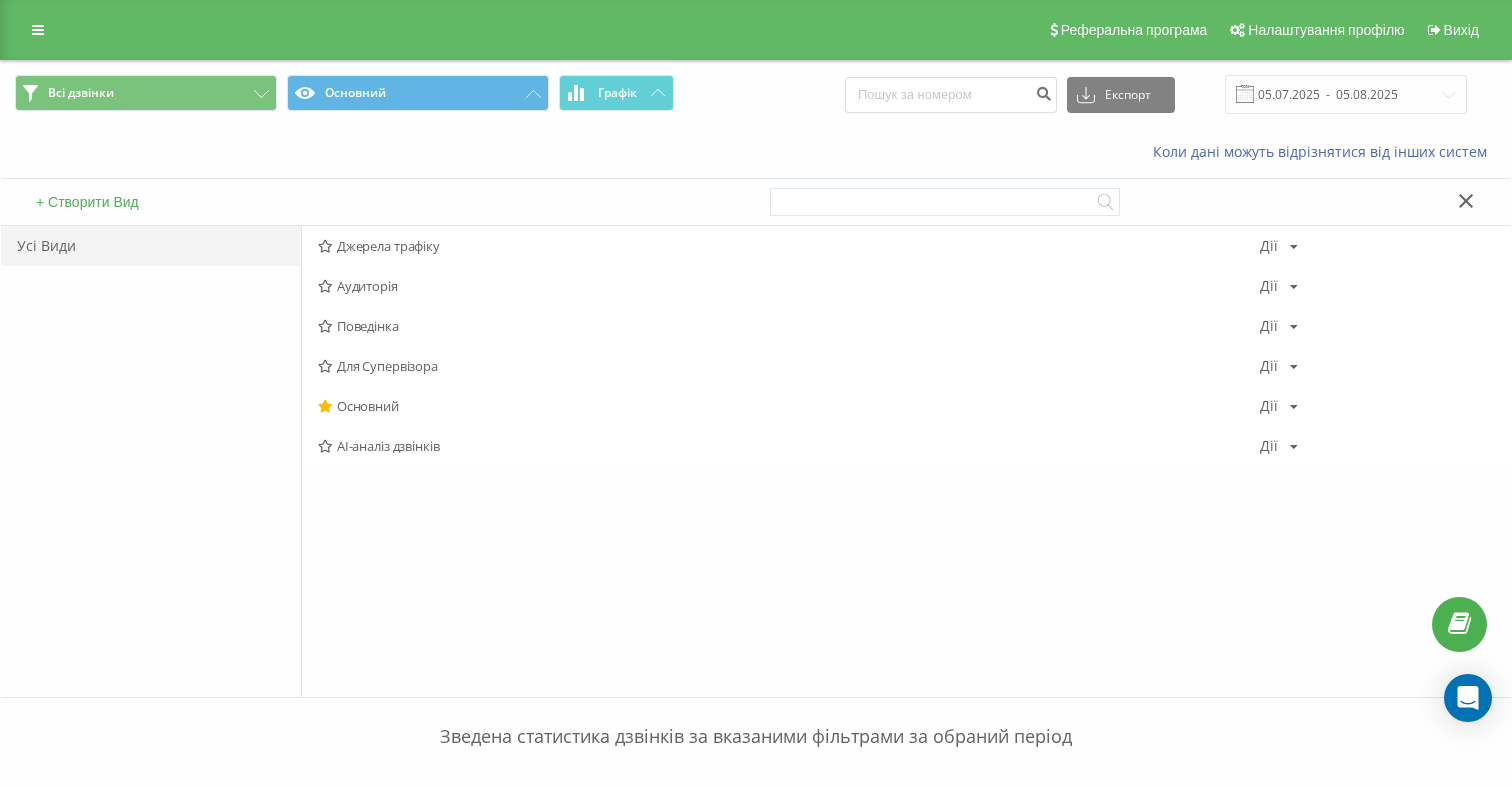 click 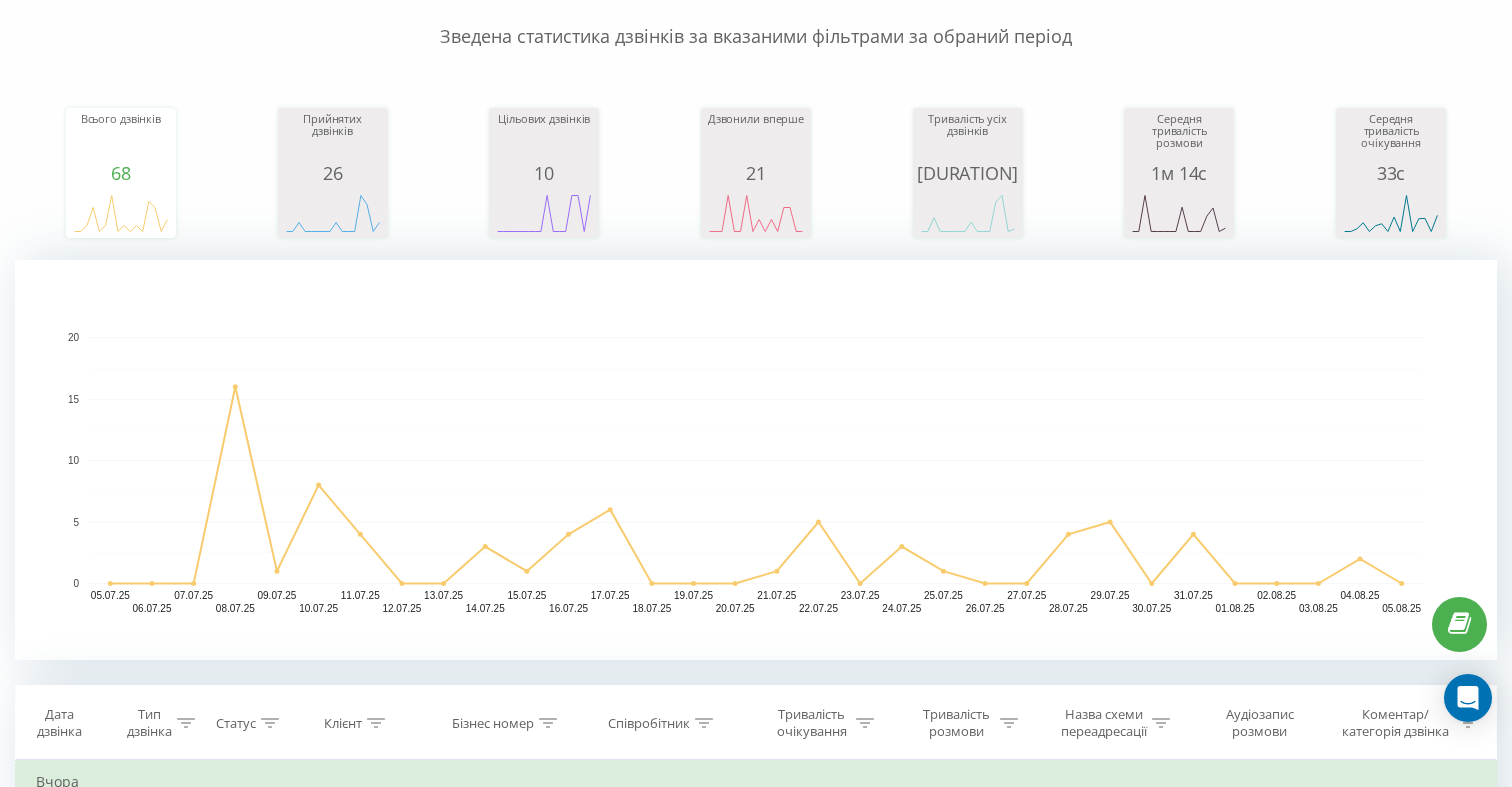 scroll, scrollTop: 0, scrollLeft: 0, axis: both 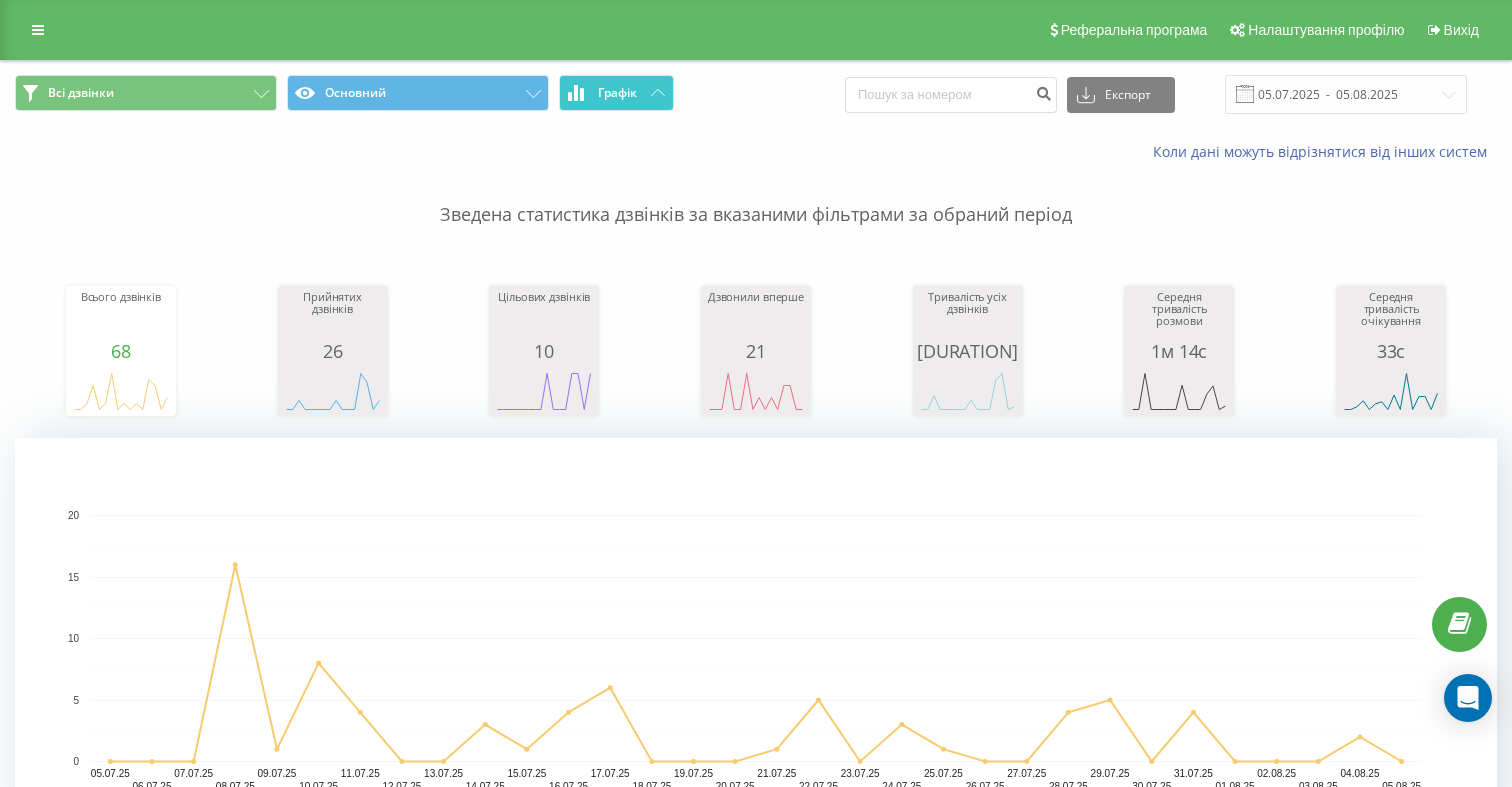 click on "Графік" at bounding box center (617, 93) 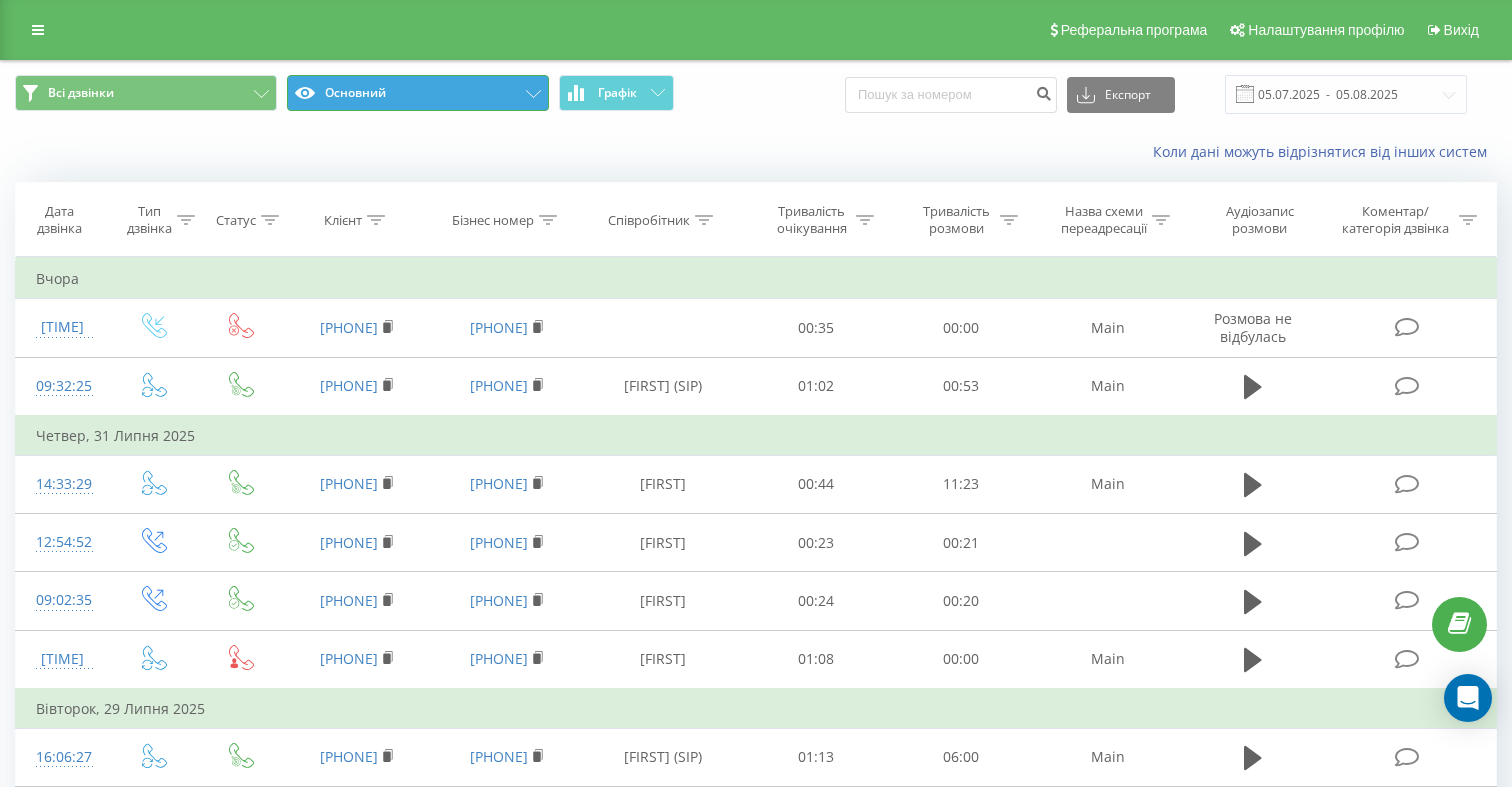 click on "Основний" at bounding box center [418, 93] 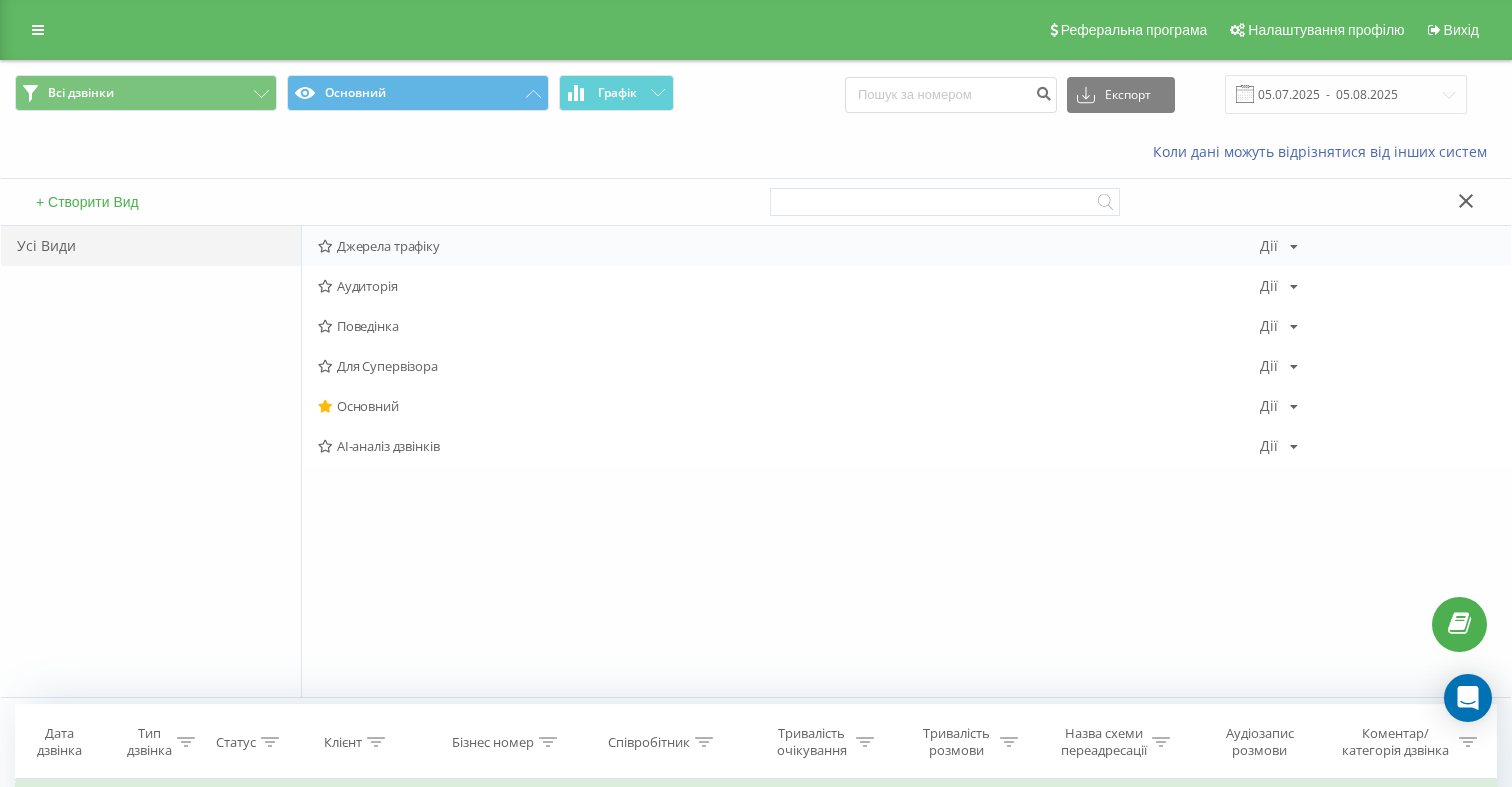 click at bounding box center (325, 246) 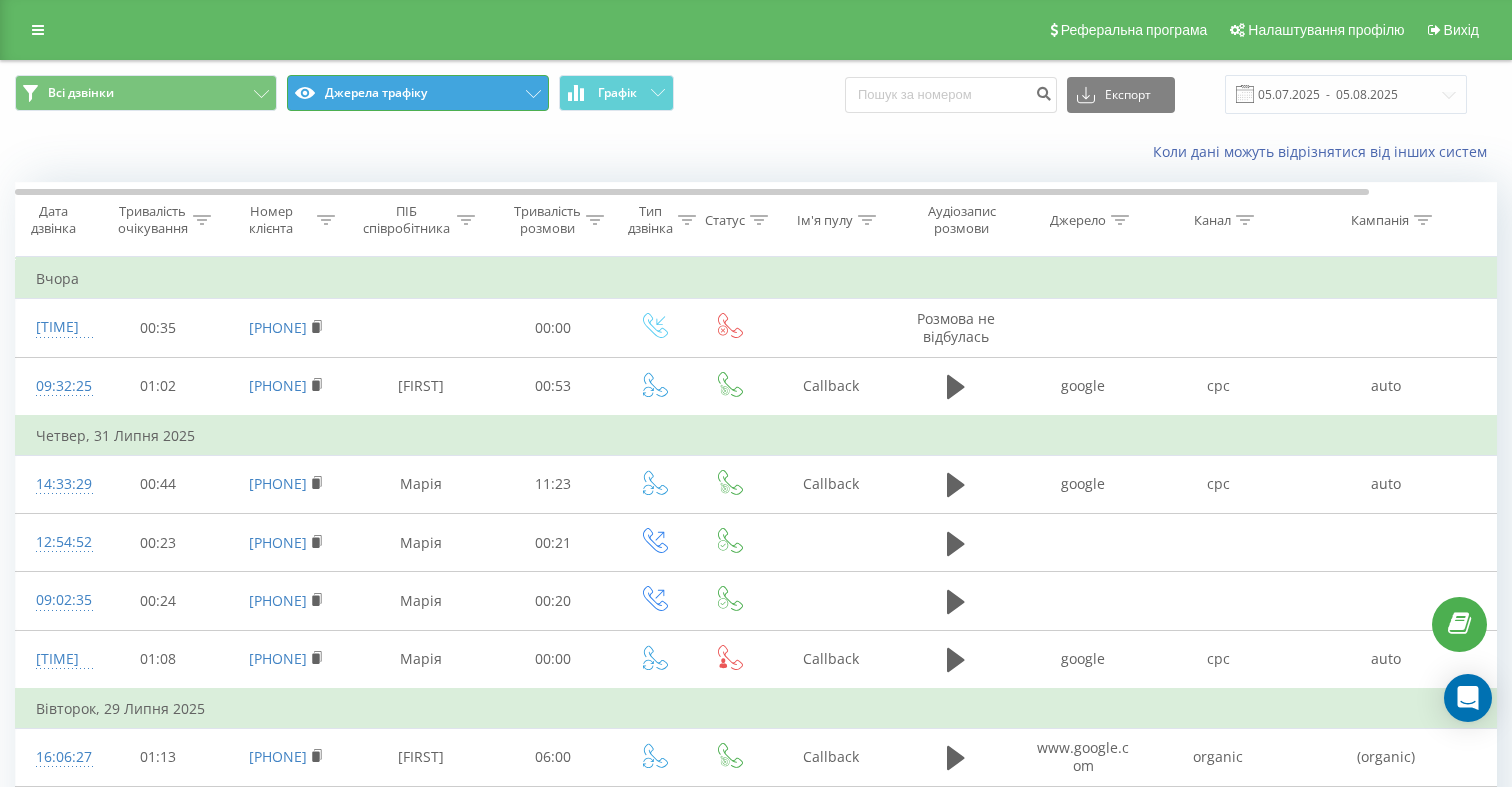 click on "Джерела трафіку" at bounding box center [418, 93] 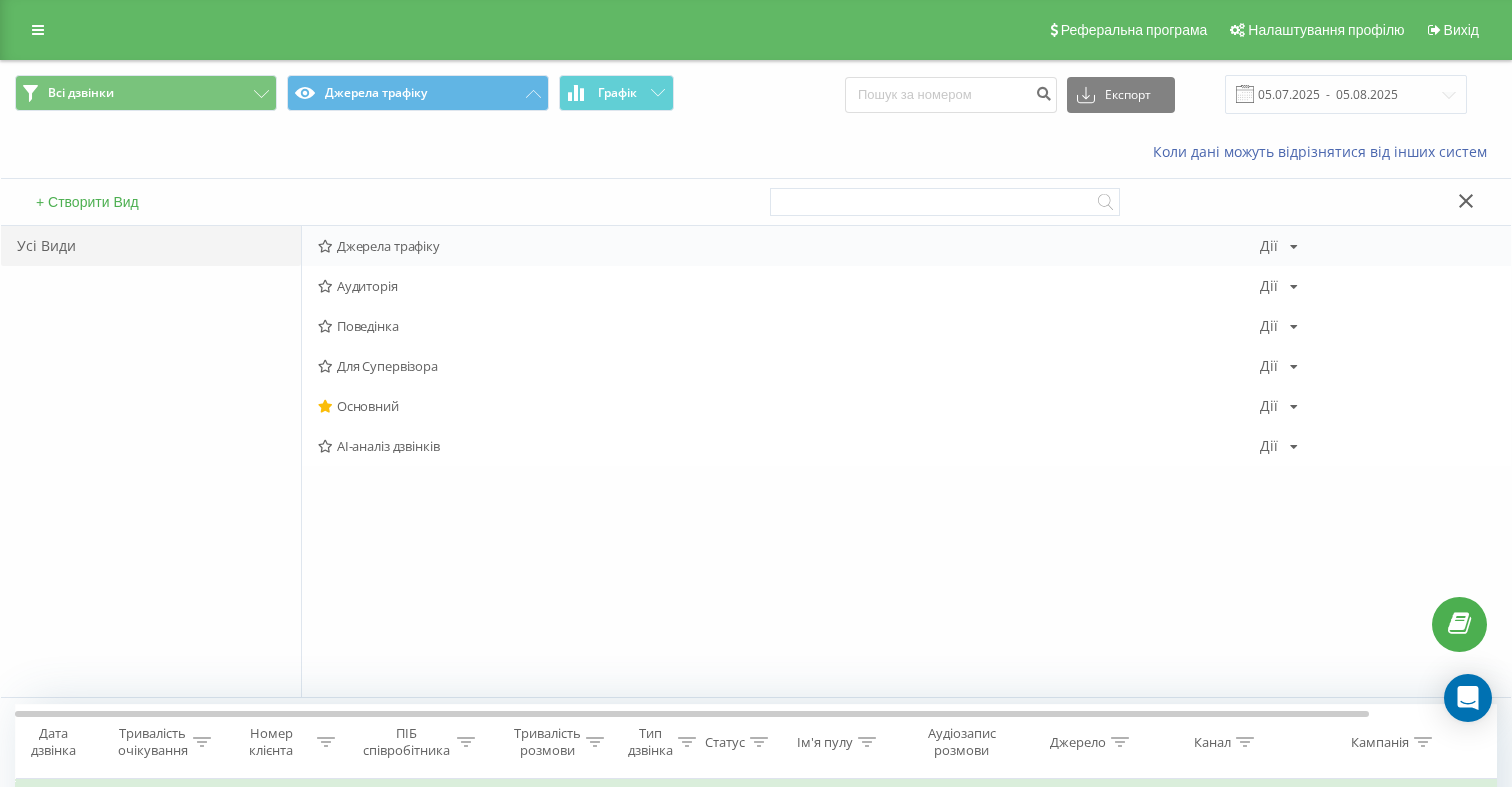 click on "Дії Редагувати Копіювати Видалити За замовчуванням Поділитися" at bounding box center (1279, 246) 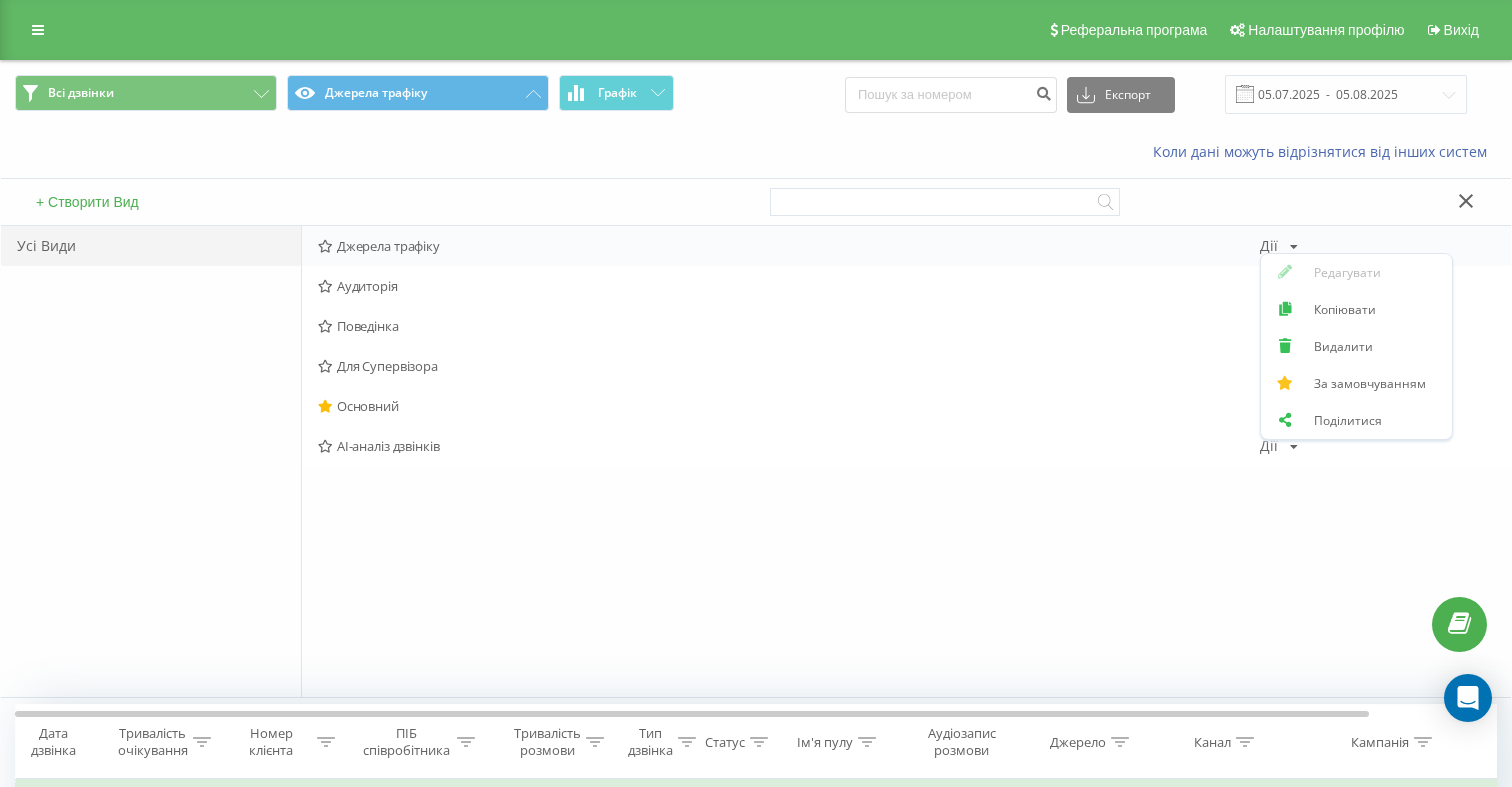 click on "Дії Редагувати Копіювати Видалити За замовчуванням Поділитися" at bounding box center [1279, 246] 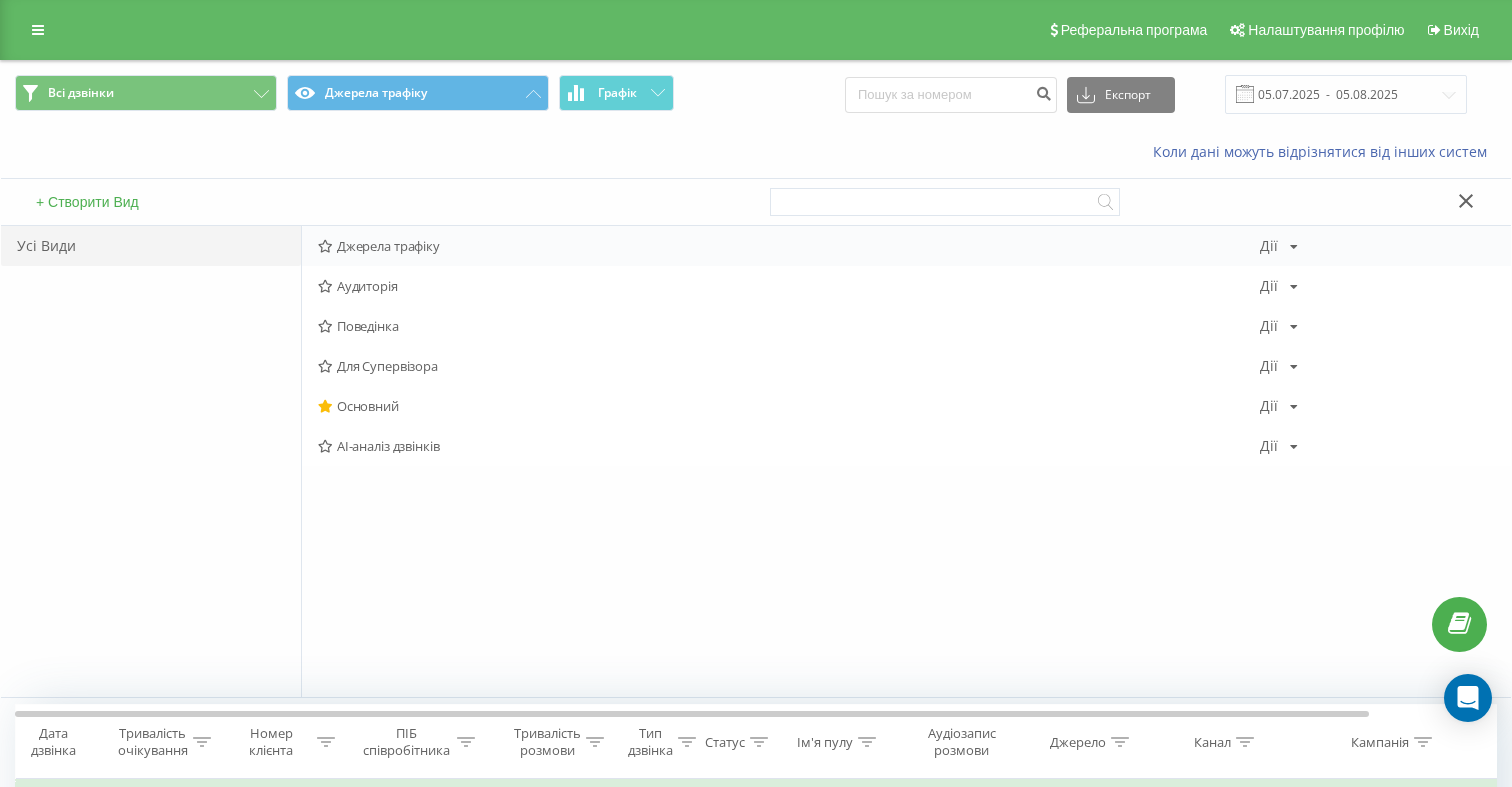 click on "Джерела трафіку" at bounding box center (789, 246) 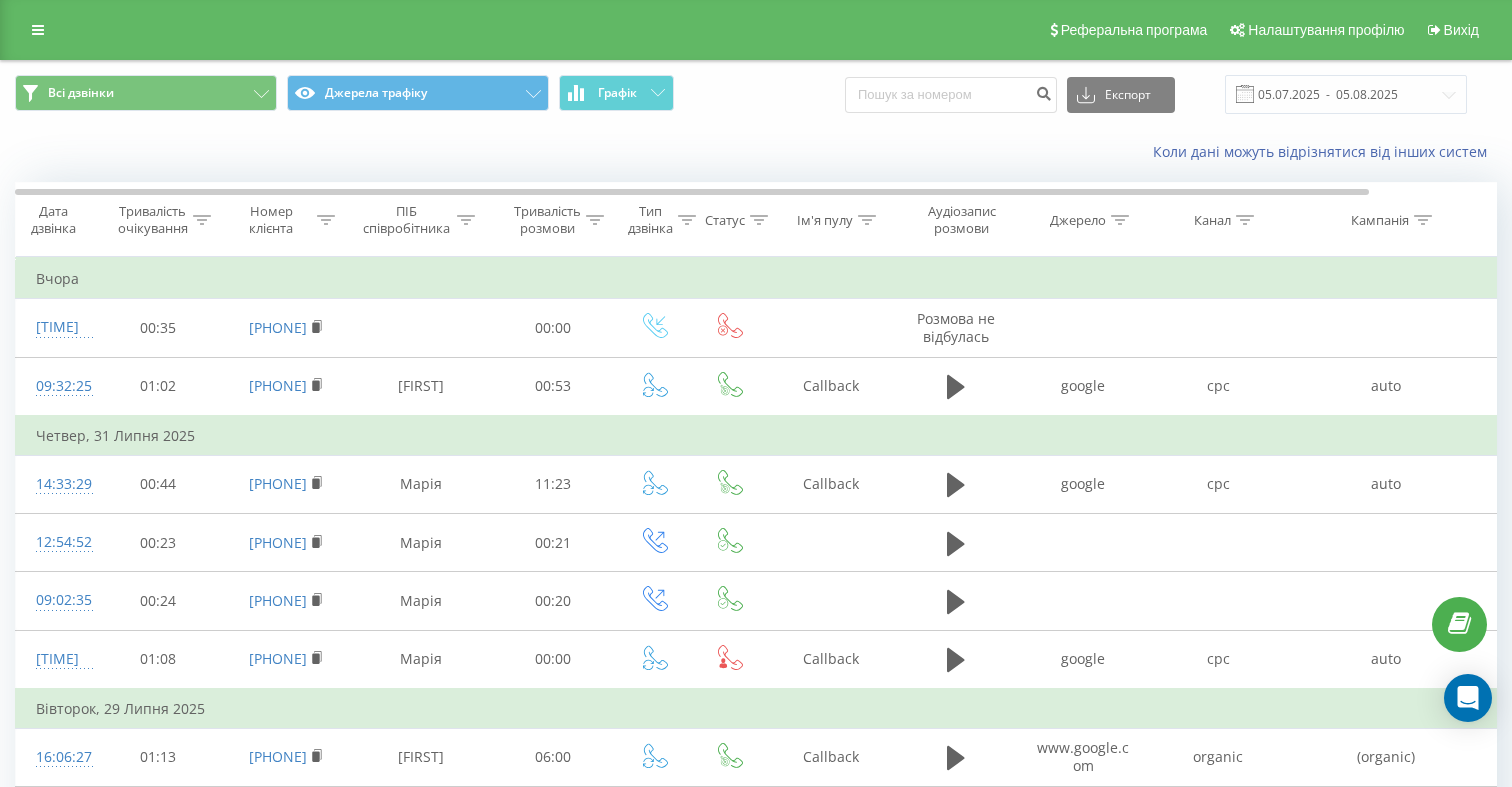 scroll, scrollTop: 0, scrollLeft: 75, axis: horizontal 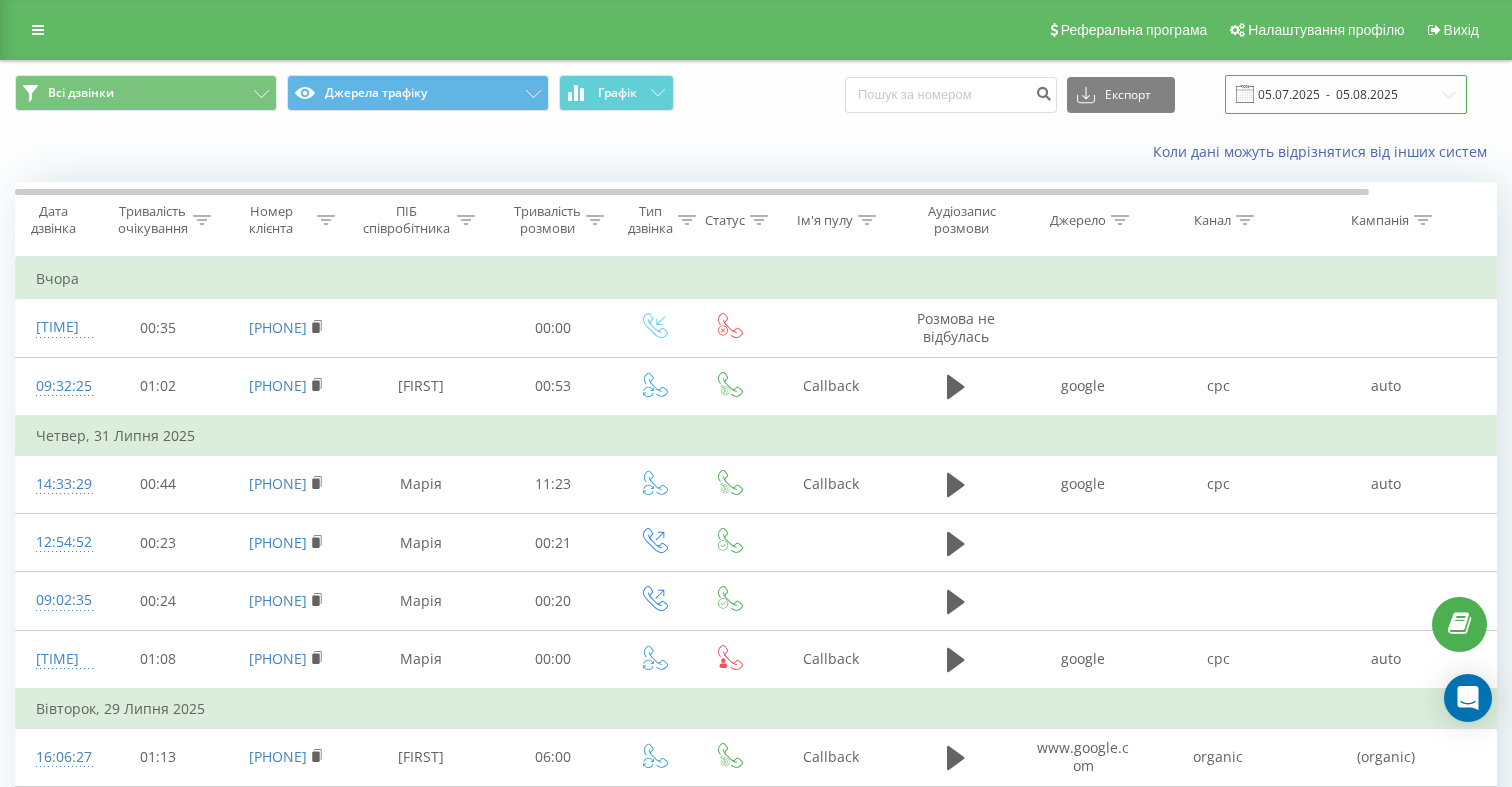 click on "05.07.2025  -  05.08.2025" at bounding box center [1346, 94] 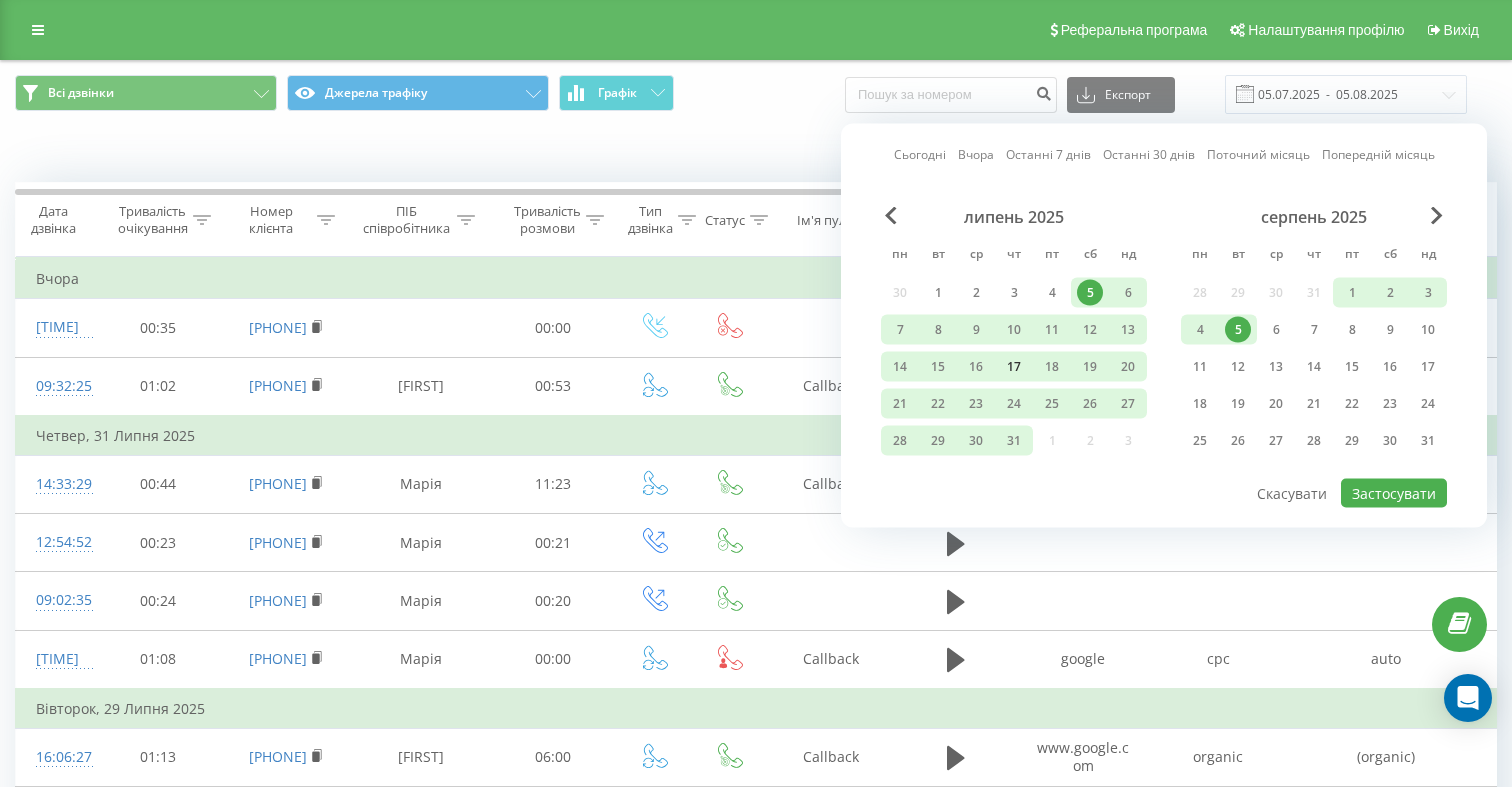 click on "17" at bounding box center (1014, 367) 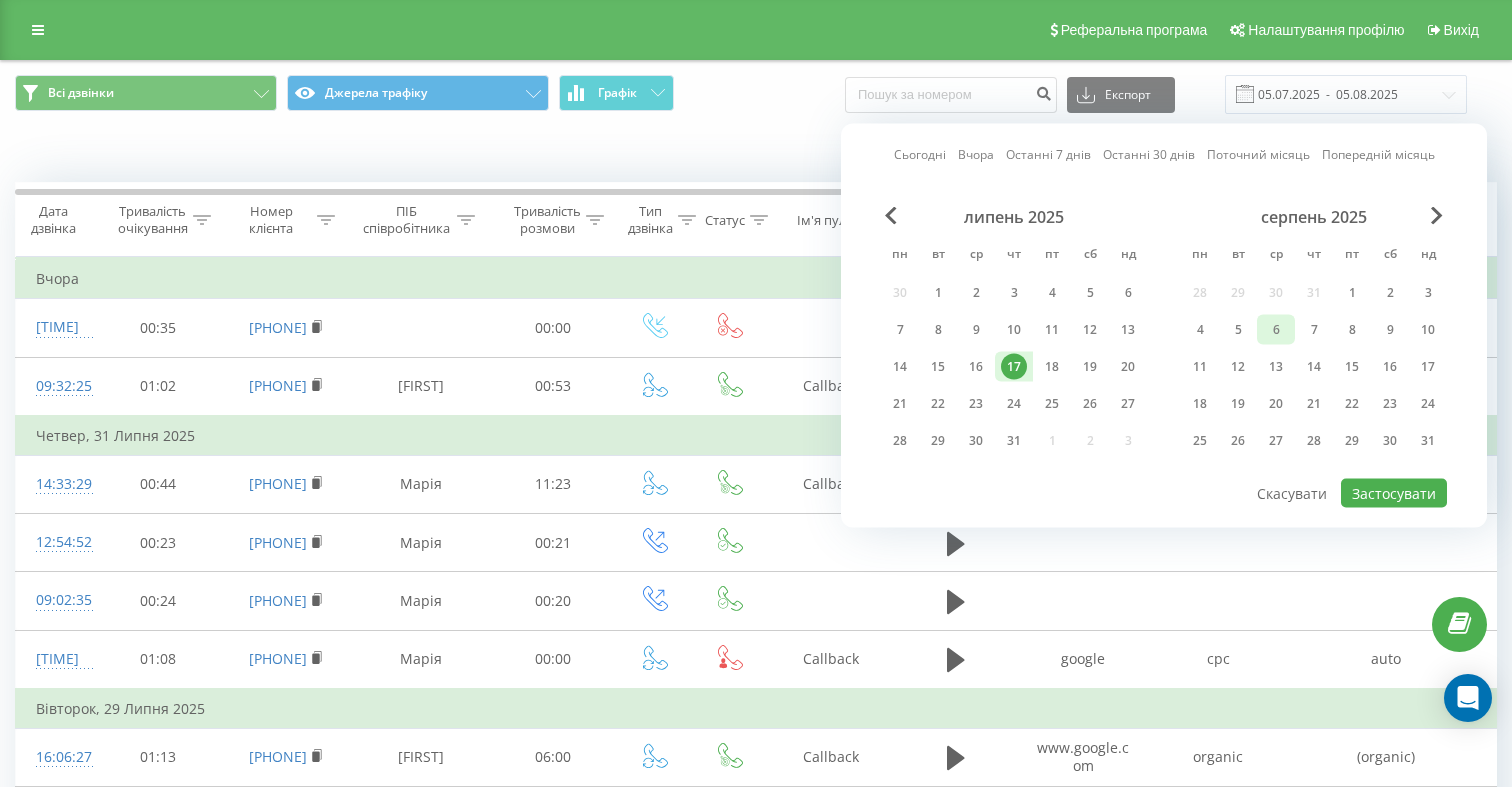 click on "6" at bounding box center [1276, 330] 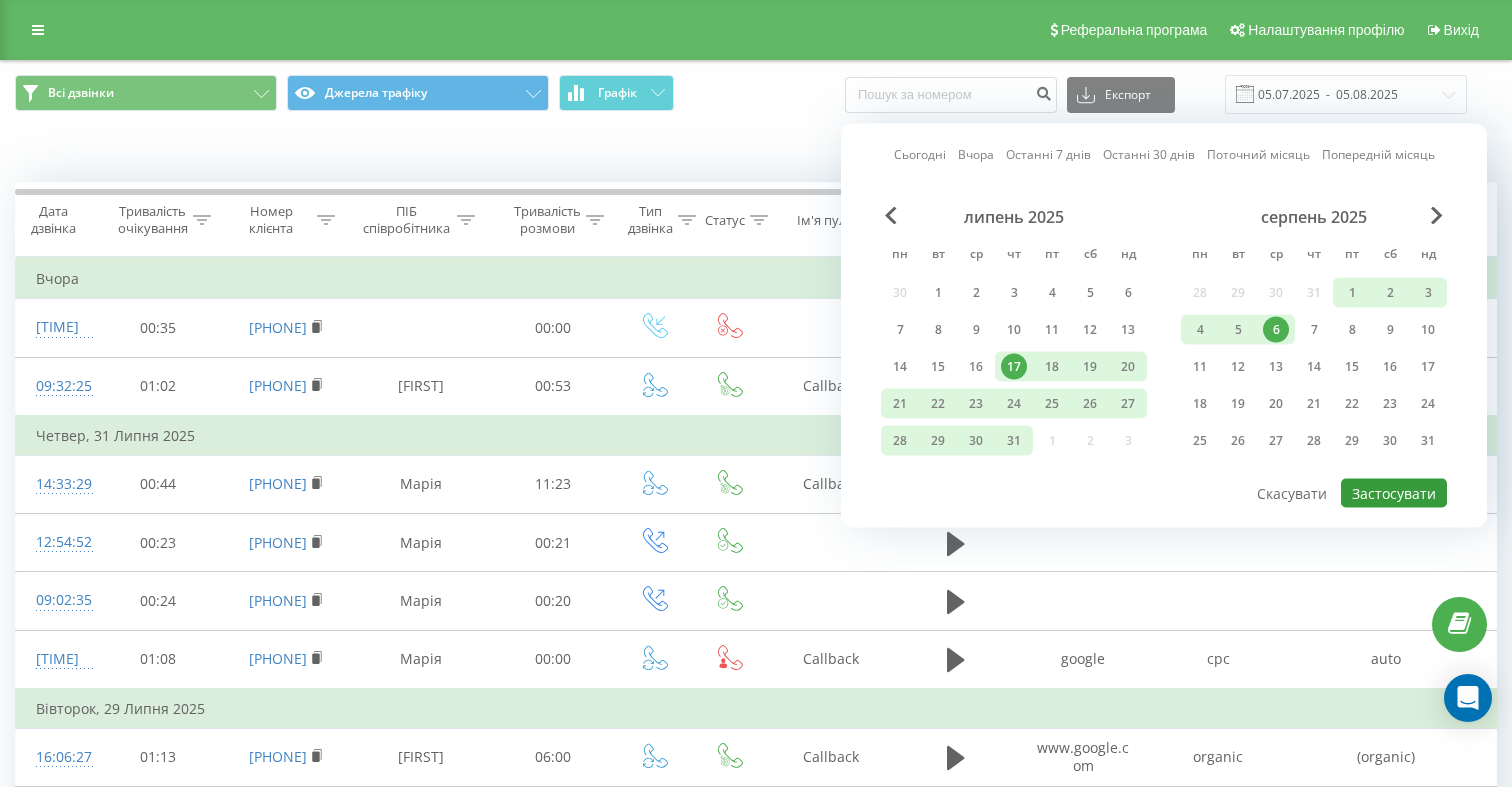 click on "Застосувати" at bounding box center (1394, 493) 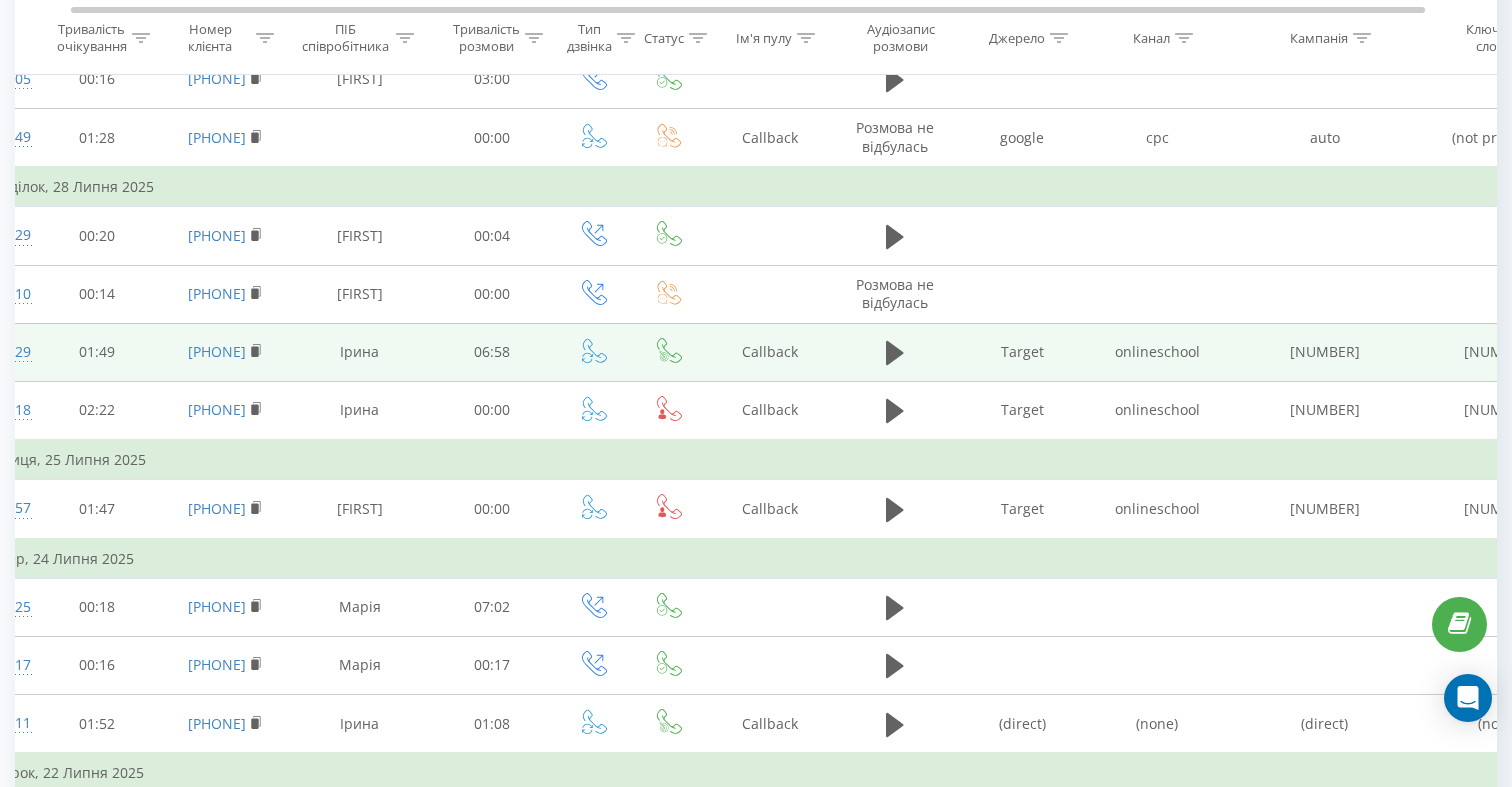 click on "[PHONE]" at bounding box center (225, 352) 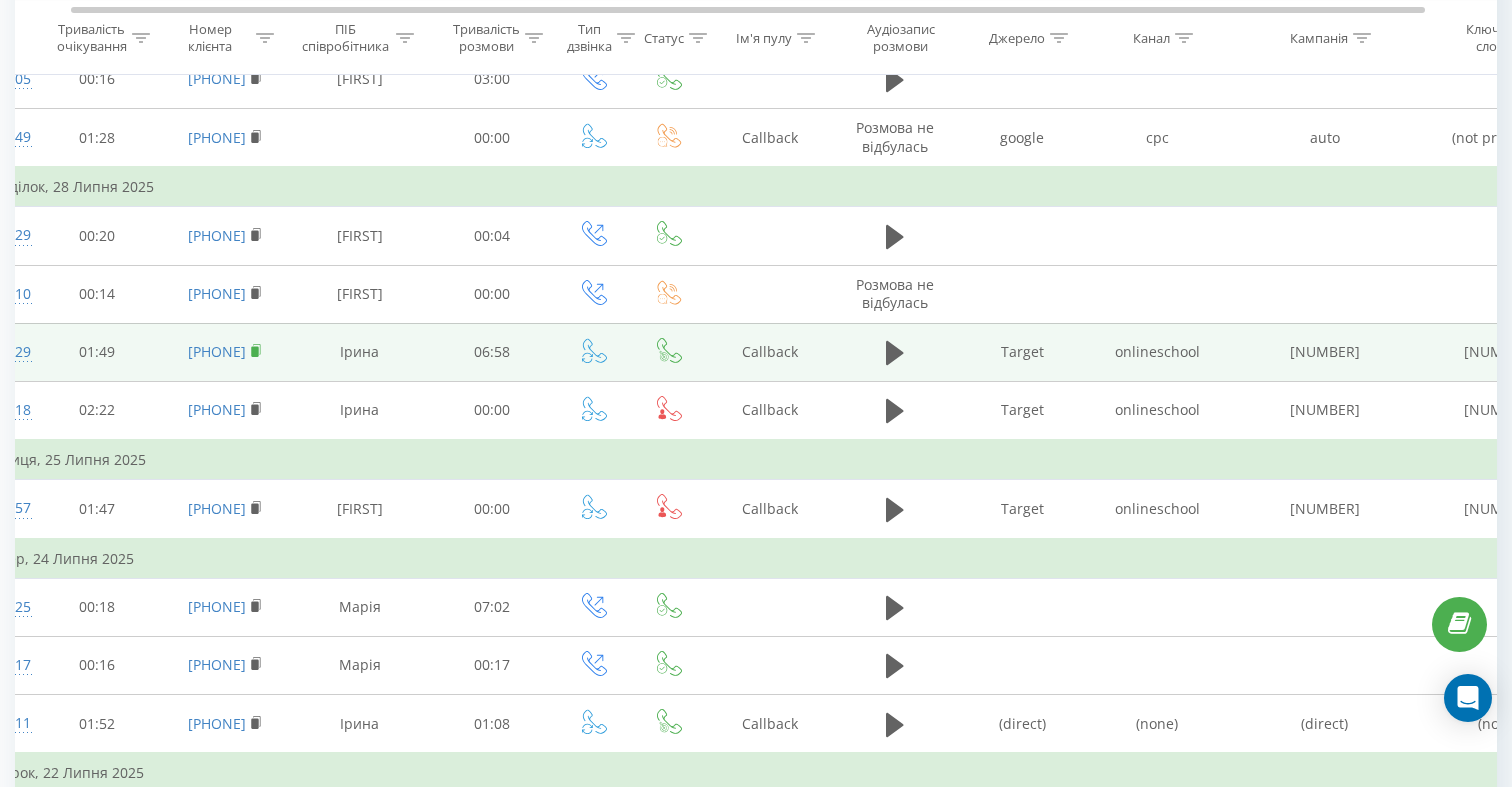click 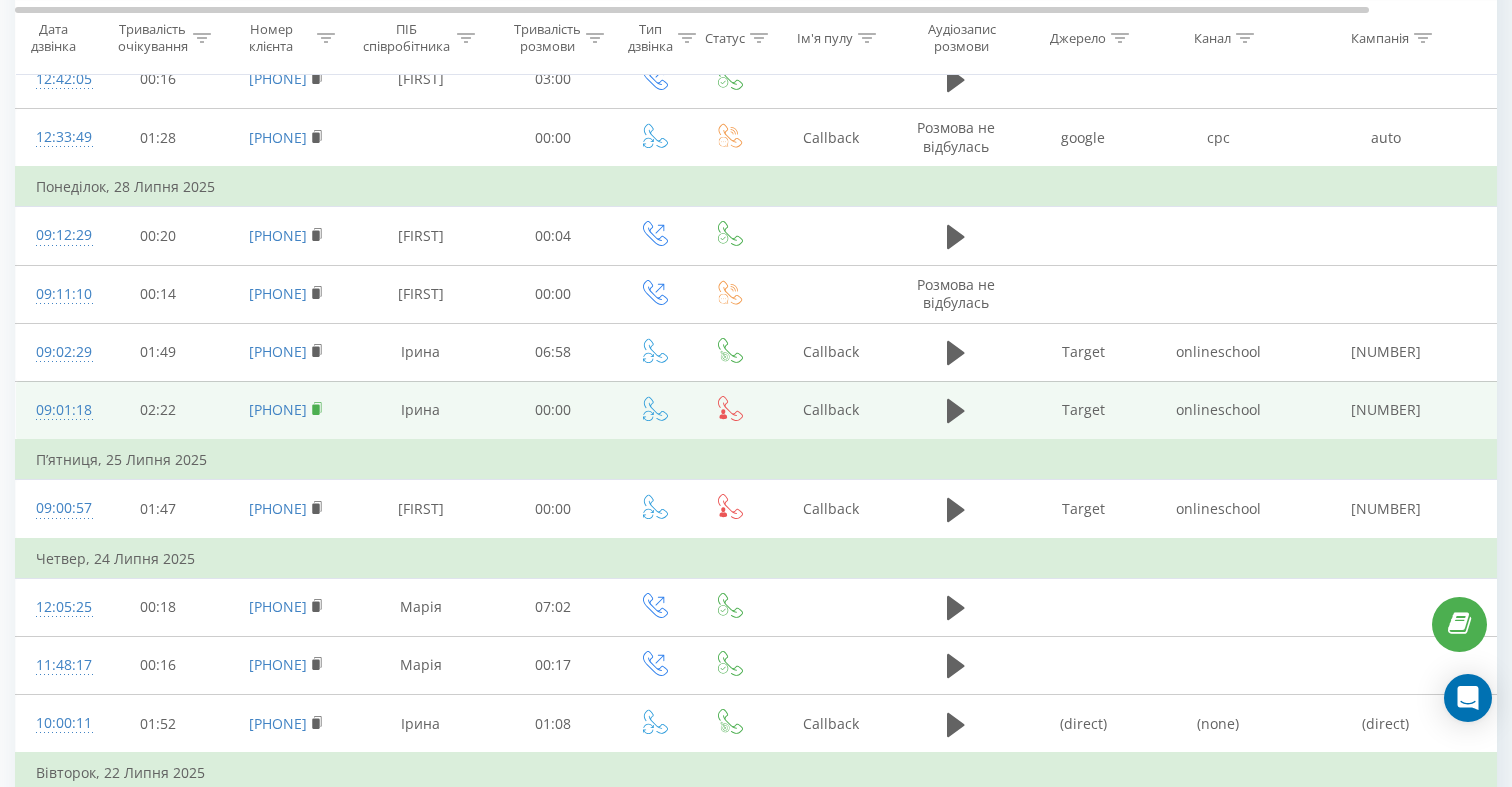 click 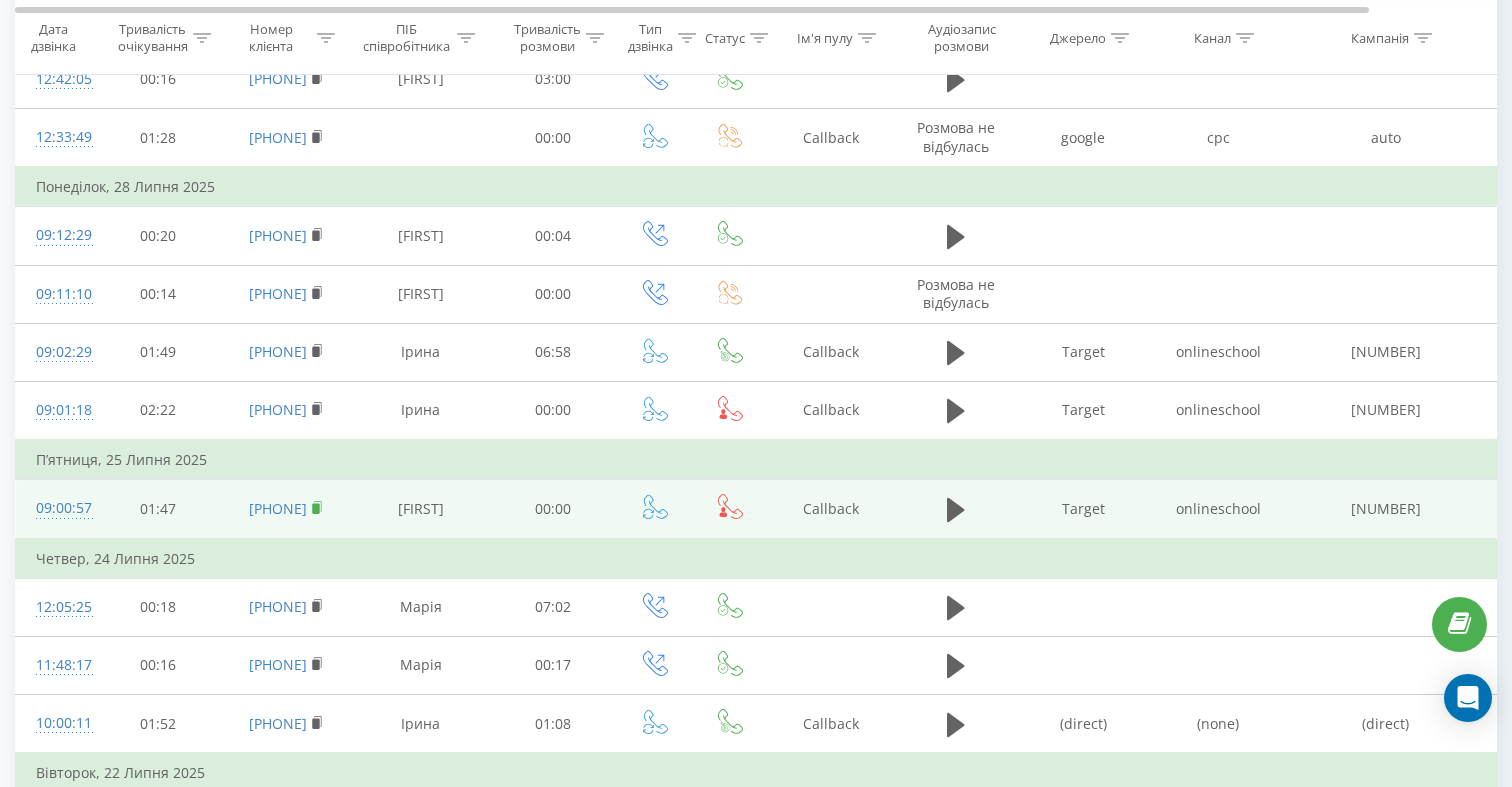 click 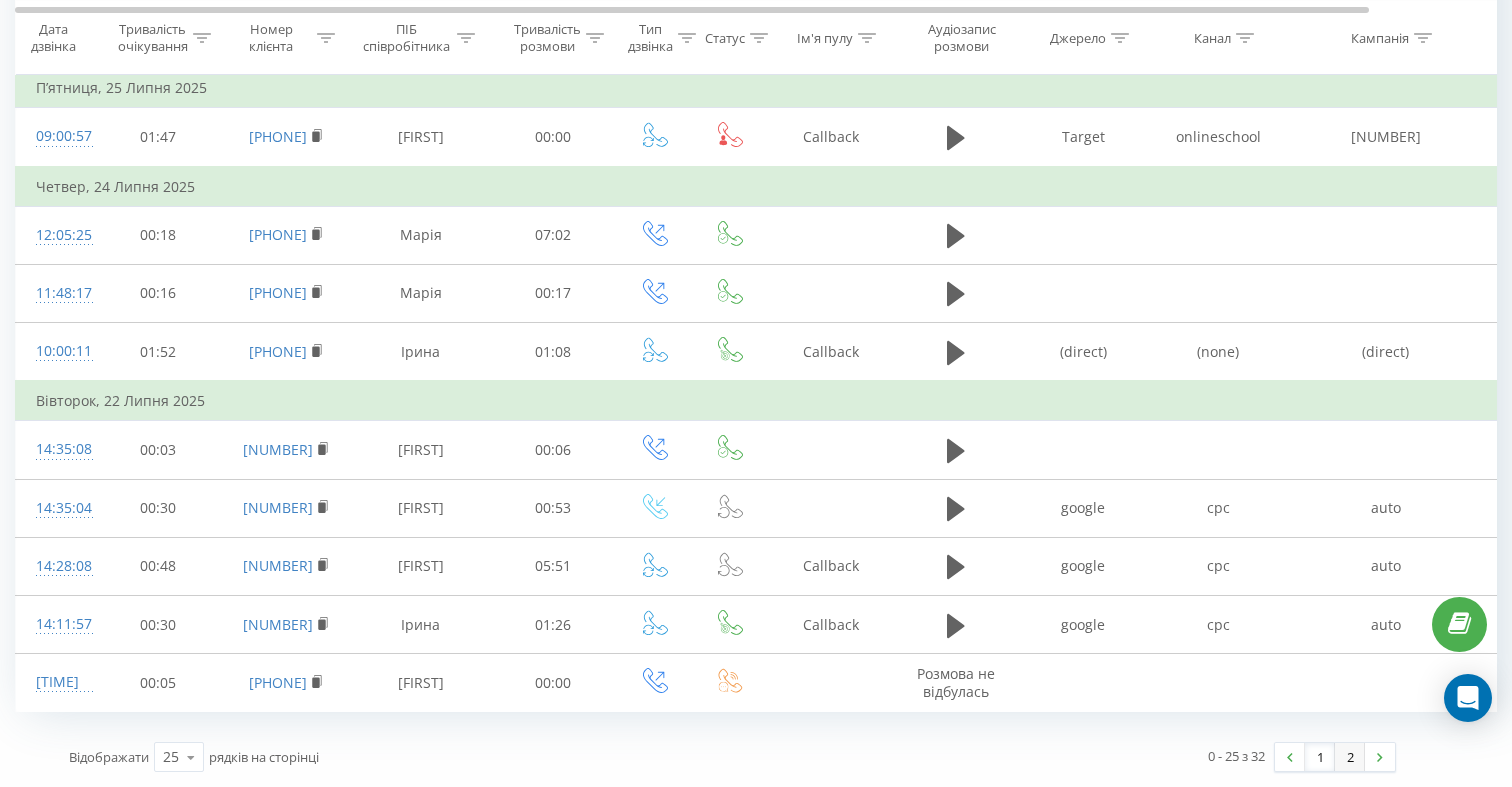 click on "2" at bounding box center [1350, 757] 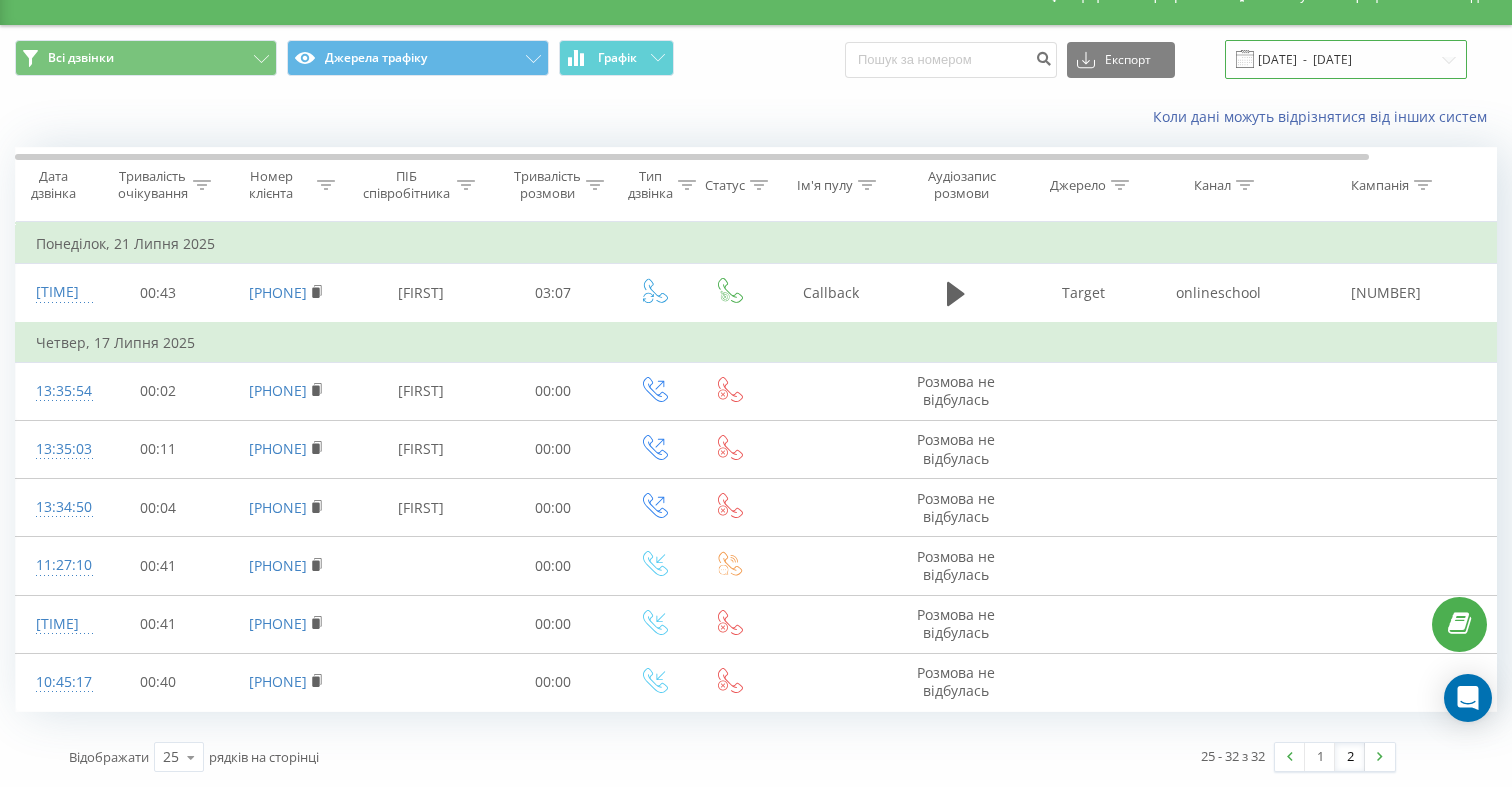 click on "[DATE]  -  [DATE]" at bounding box center (1346, 59) 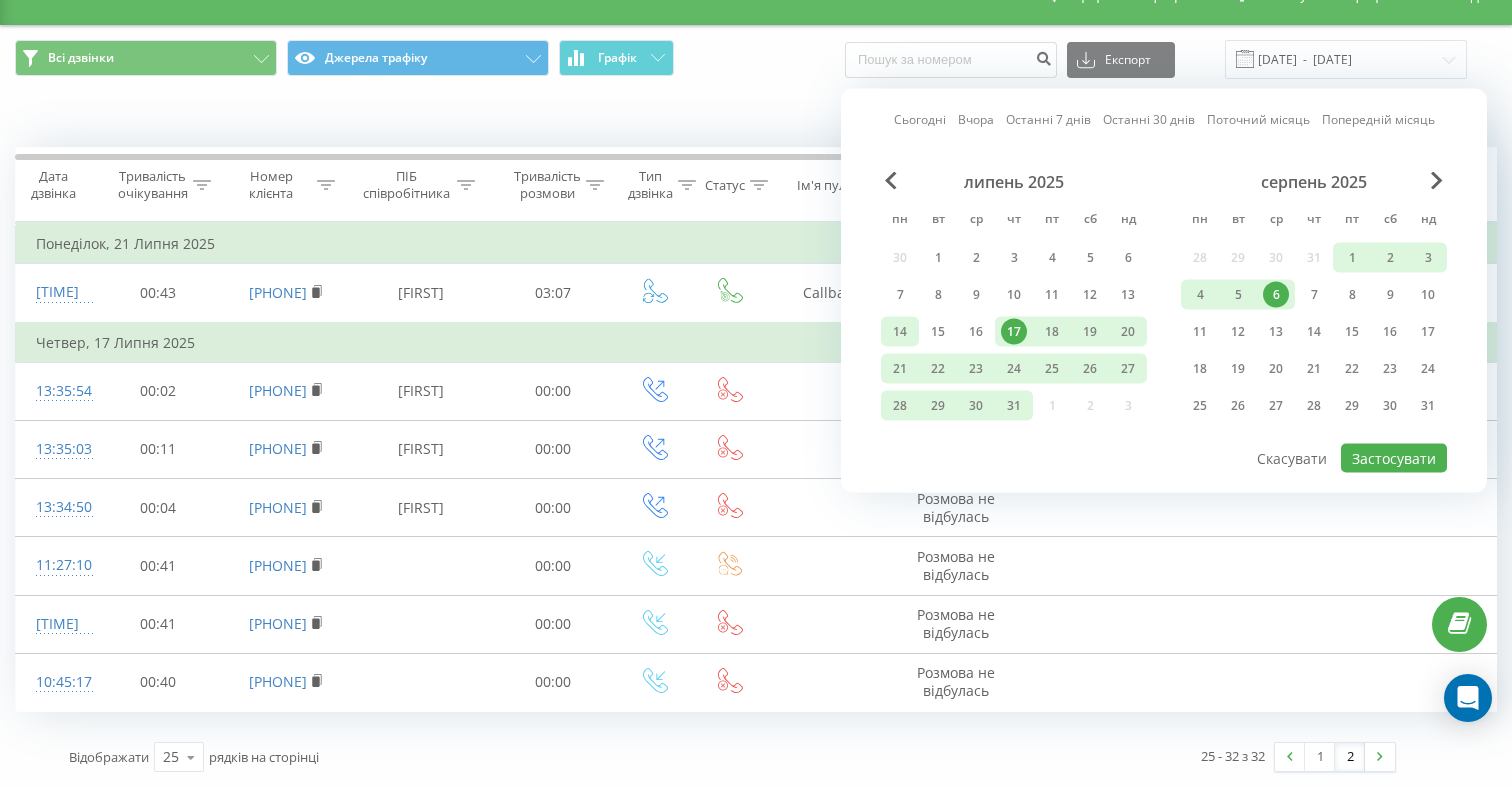 click on "14" at bounding box center [900, 332] 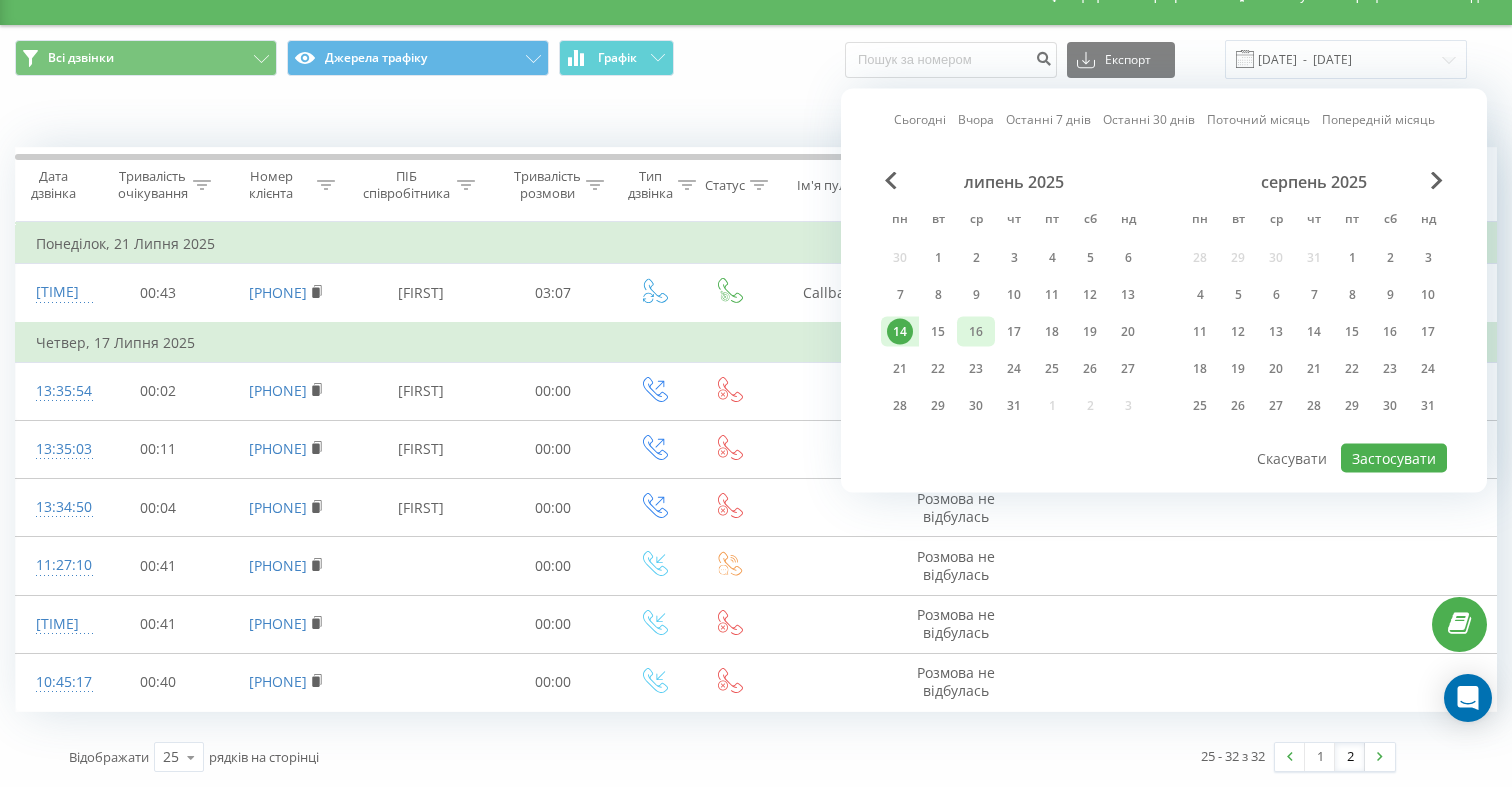 click on "16" at bounding box center (976, 332) 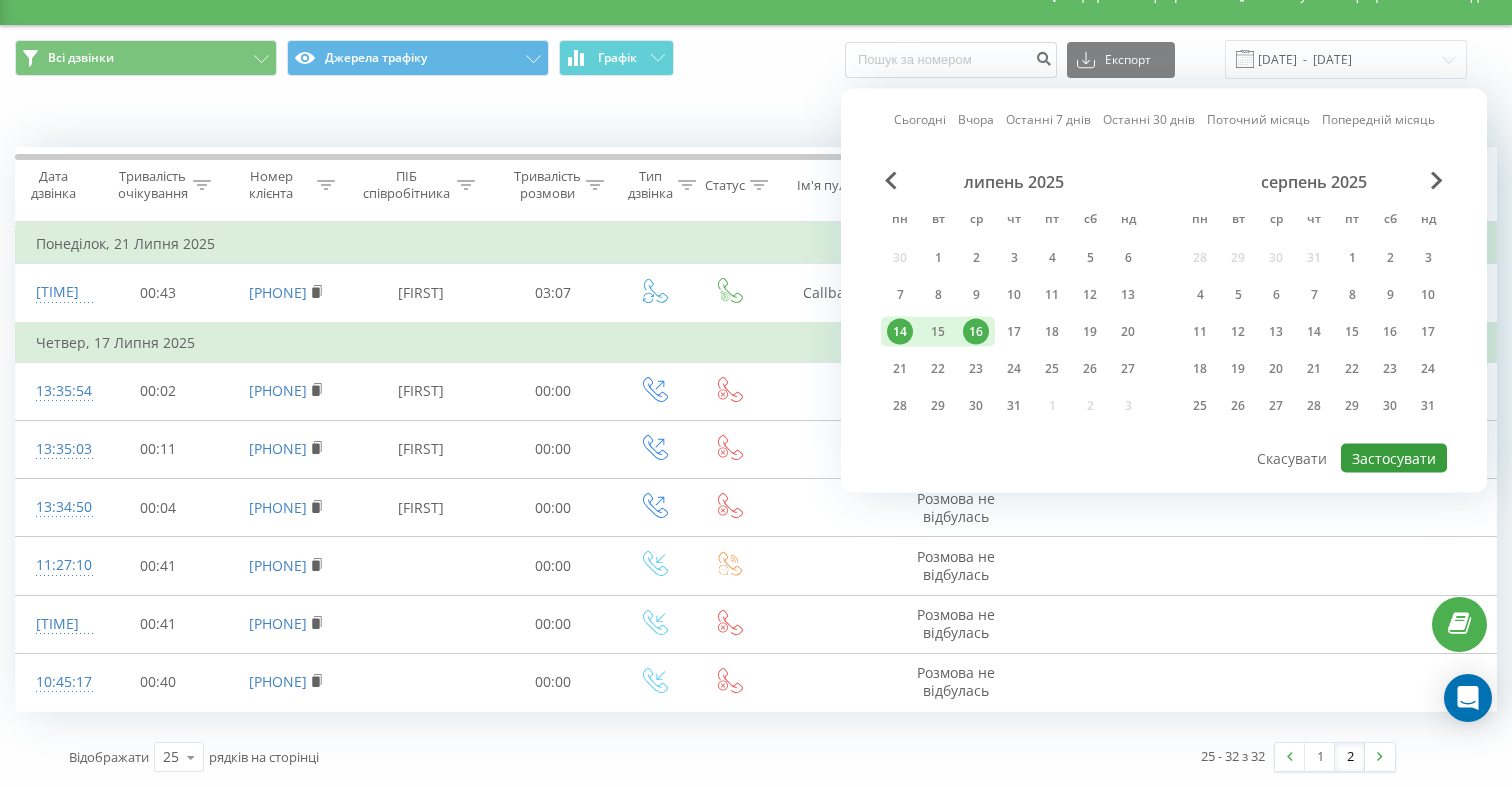 click on "Застосувати" at bounding box center [1394, 458] 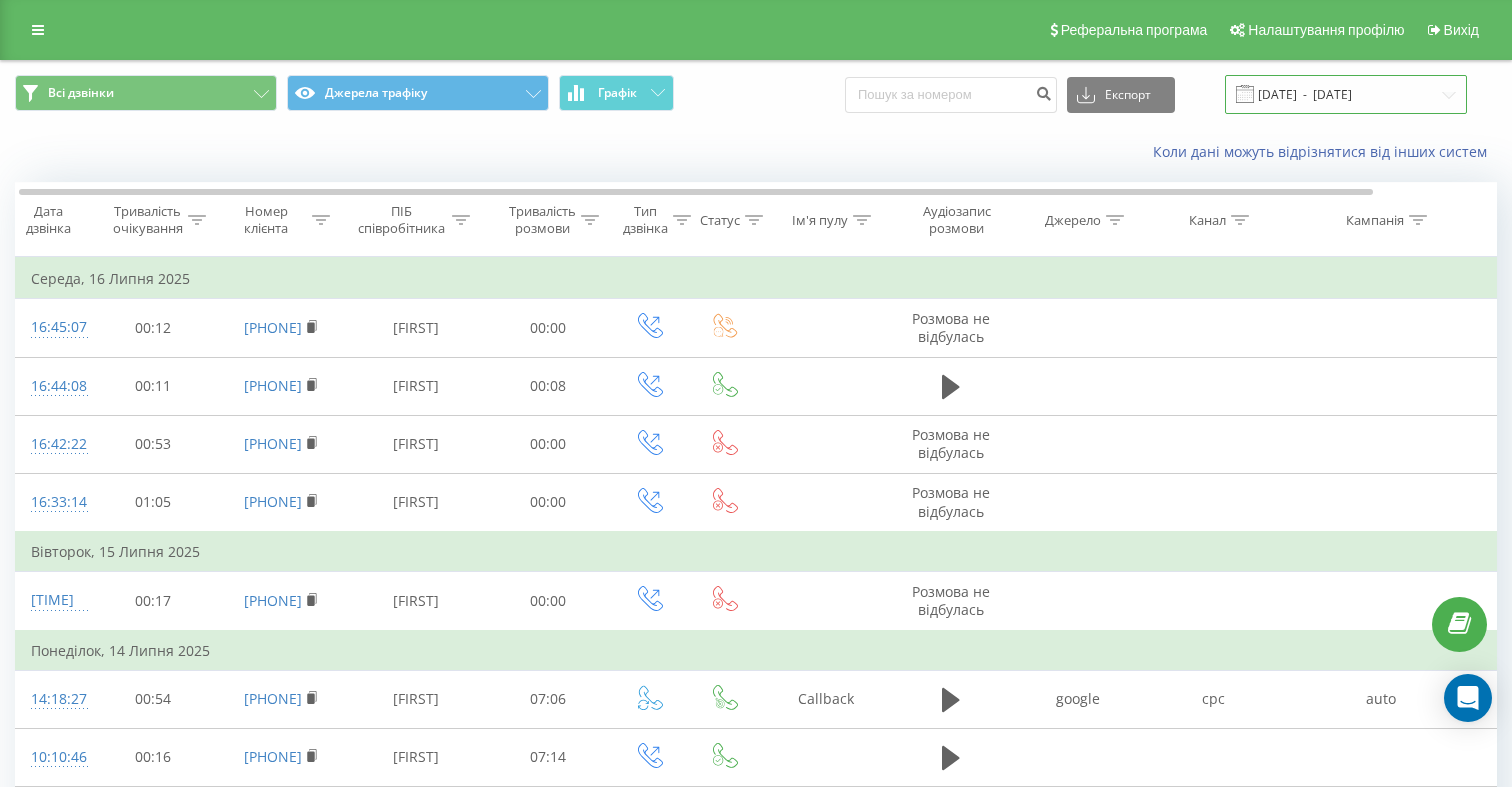 click on "[DATE]  -  [DATE]" at bounding box center [1346, 94] 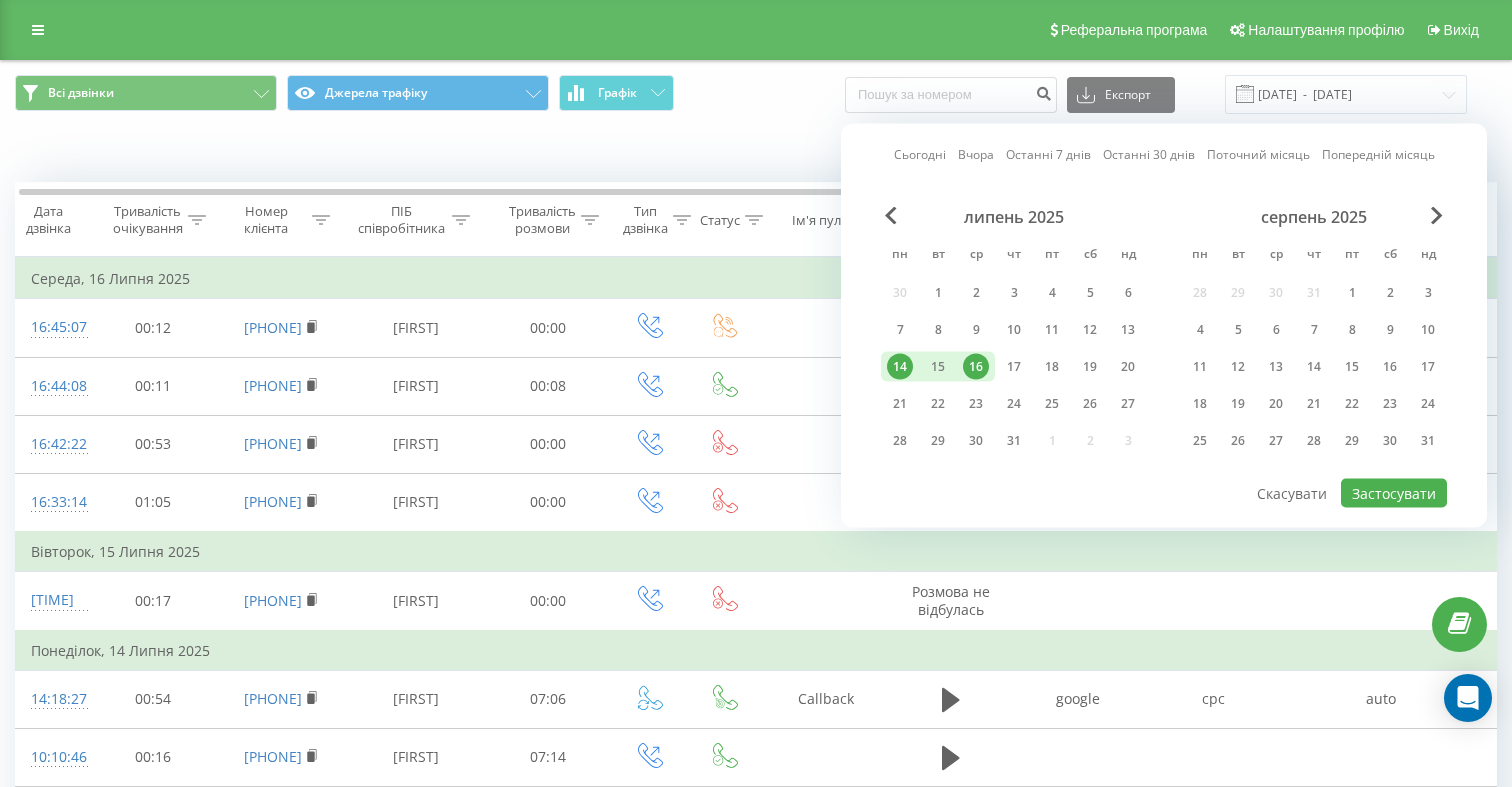 click on "16" at bounding box center (976, 367) 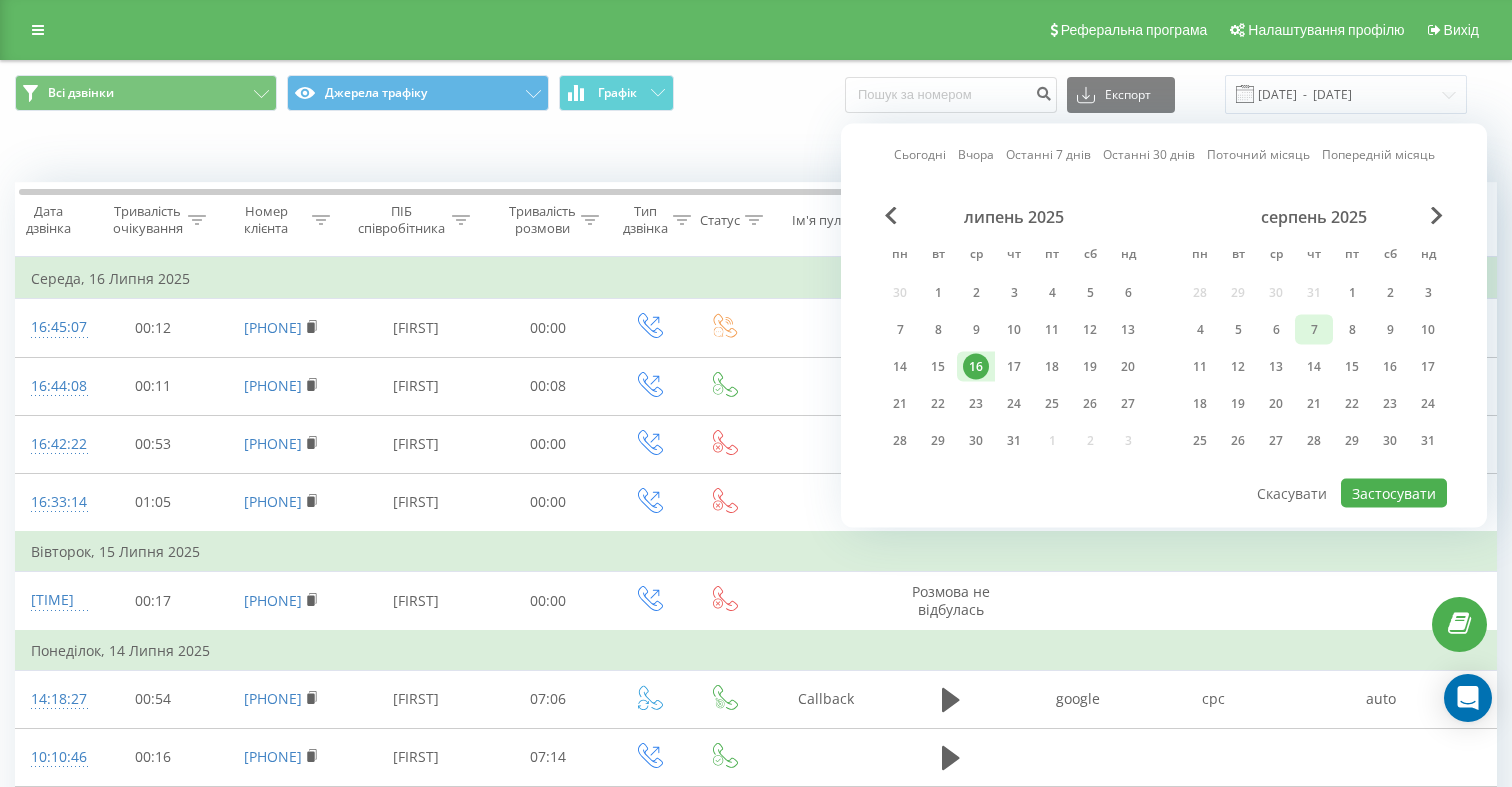 click on "7" at bounding box center [1314, 330] 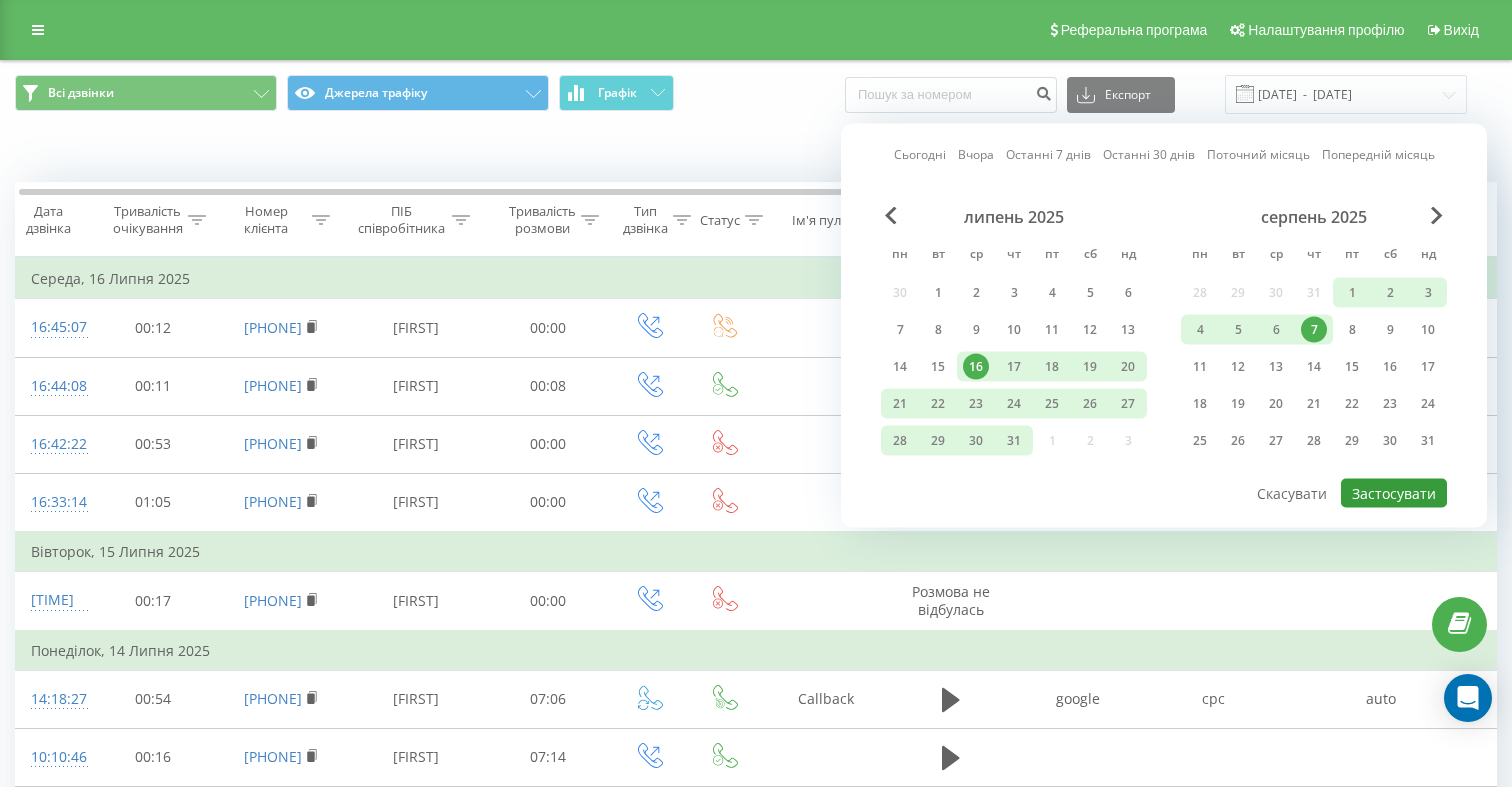 click on "Застосувати" at bounding box center [1394, 493] 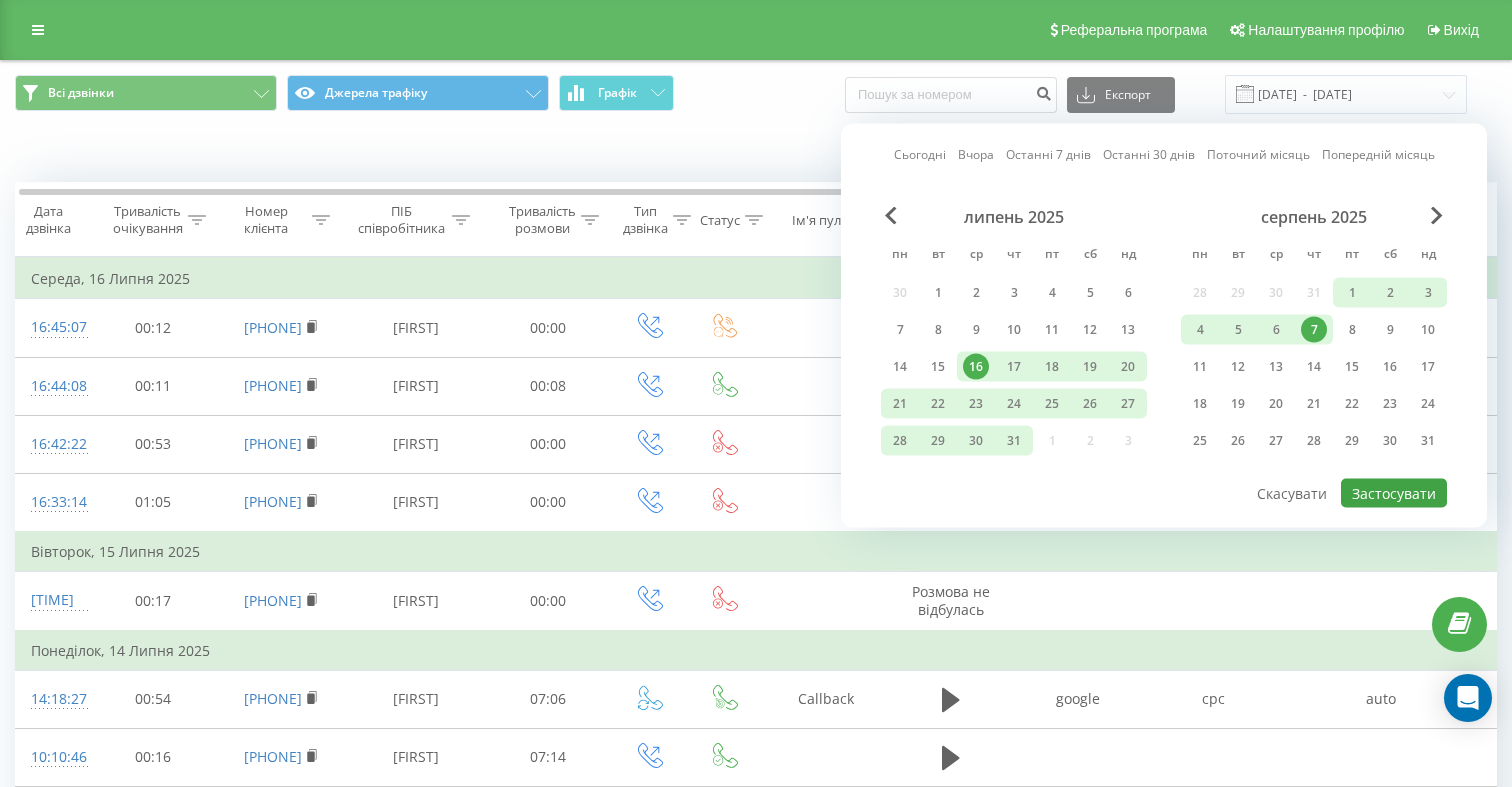type on "[DATE]  -  [DATE]" 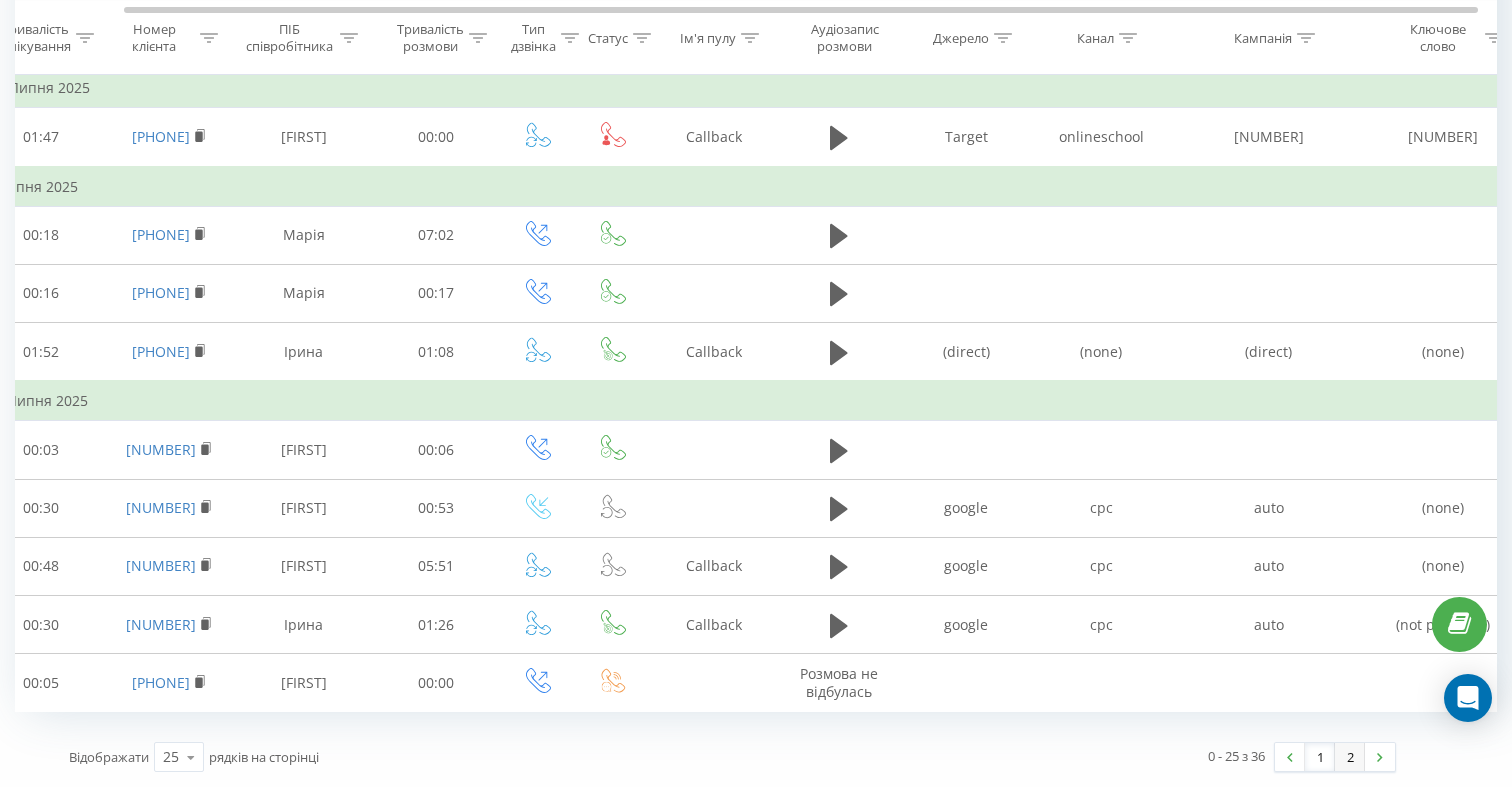 click on "2" at bounding box center [1350, 757] 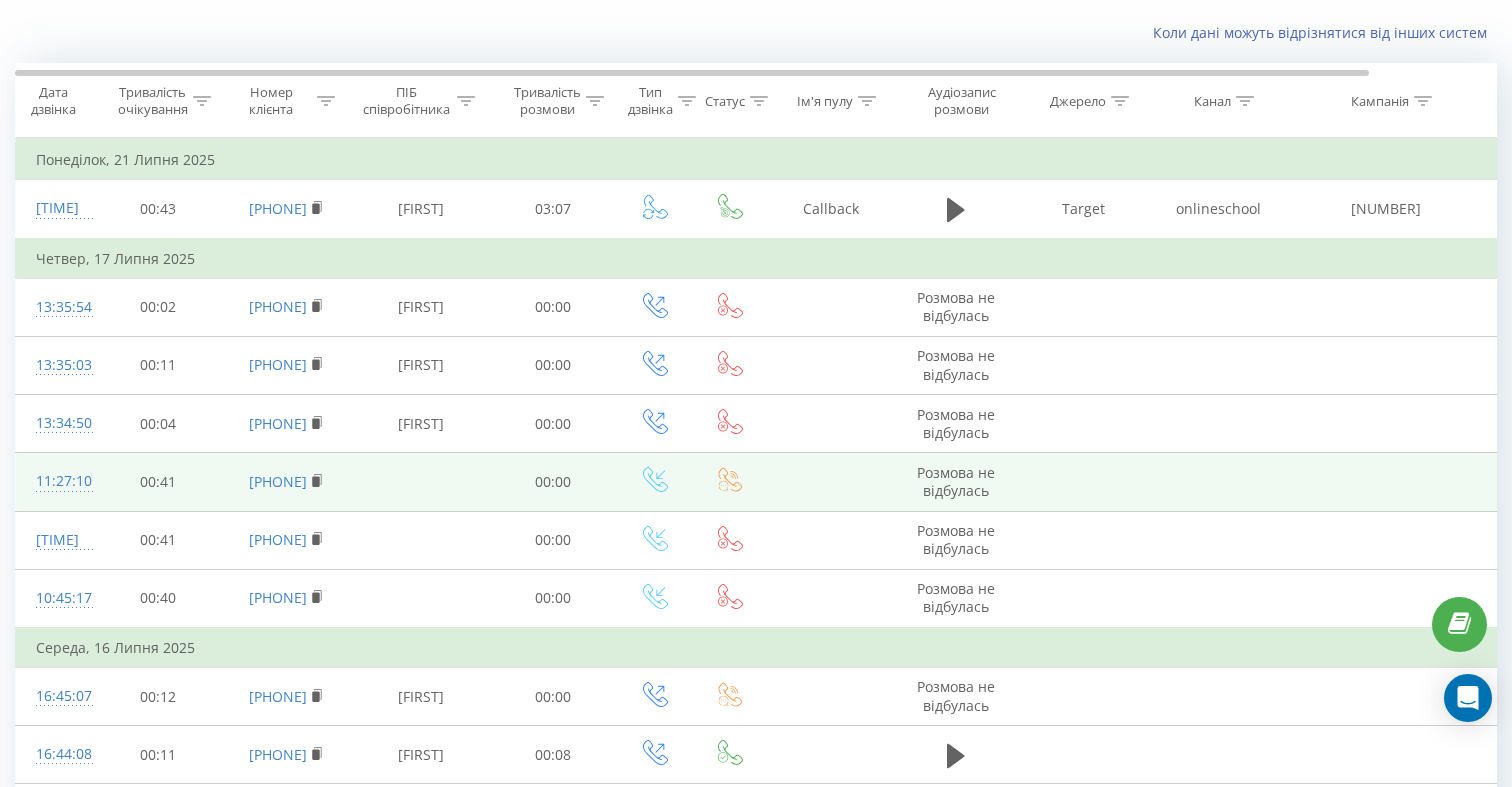 scroll, scrollTop: 0, scrollLeft: 0, axis: both 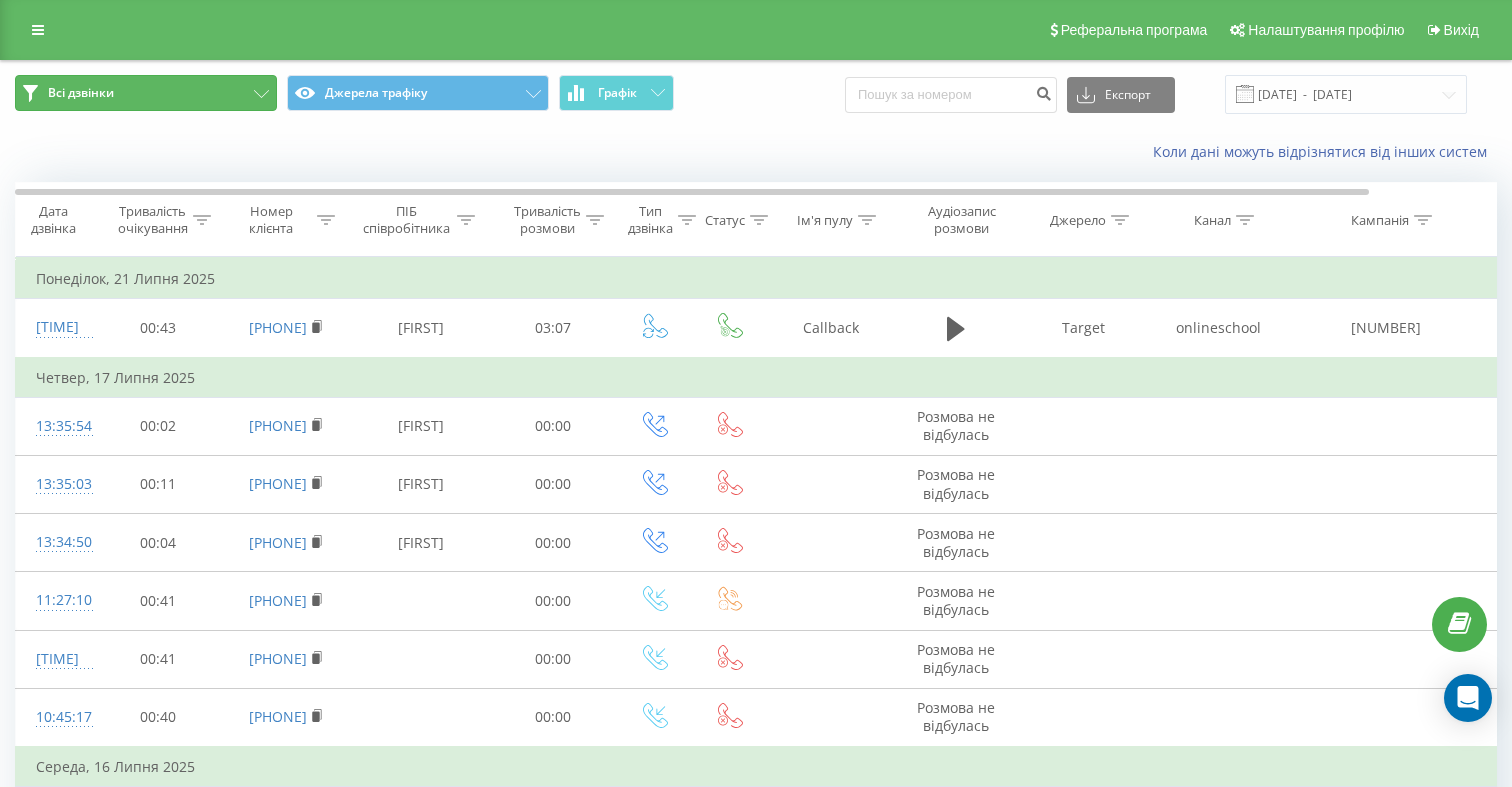 click on "Всі дзвінки" at bounding box center [81, 93] 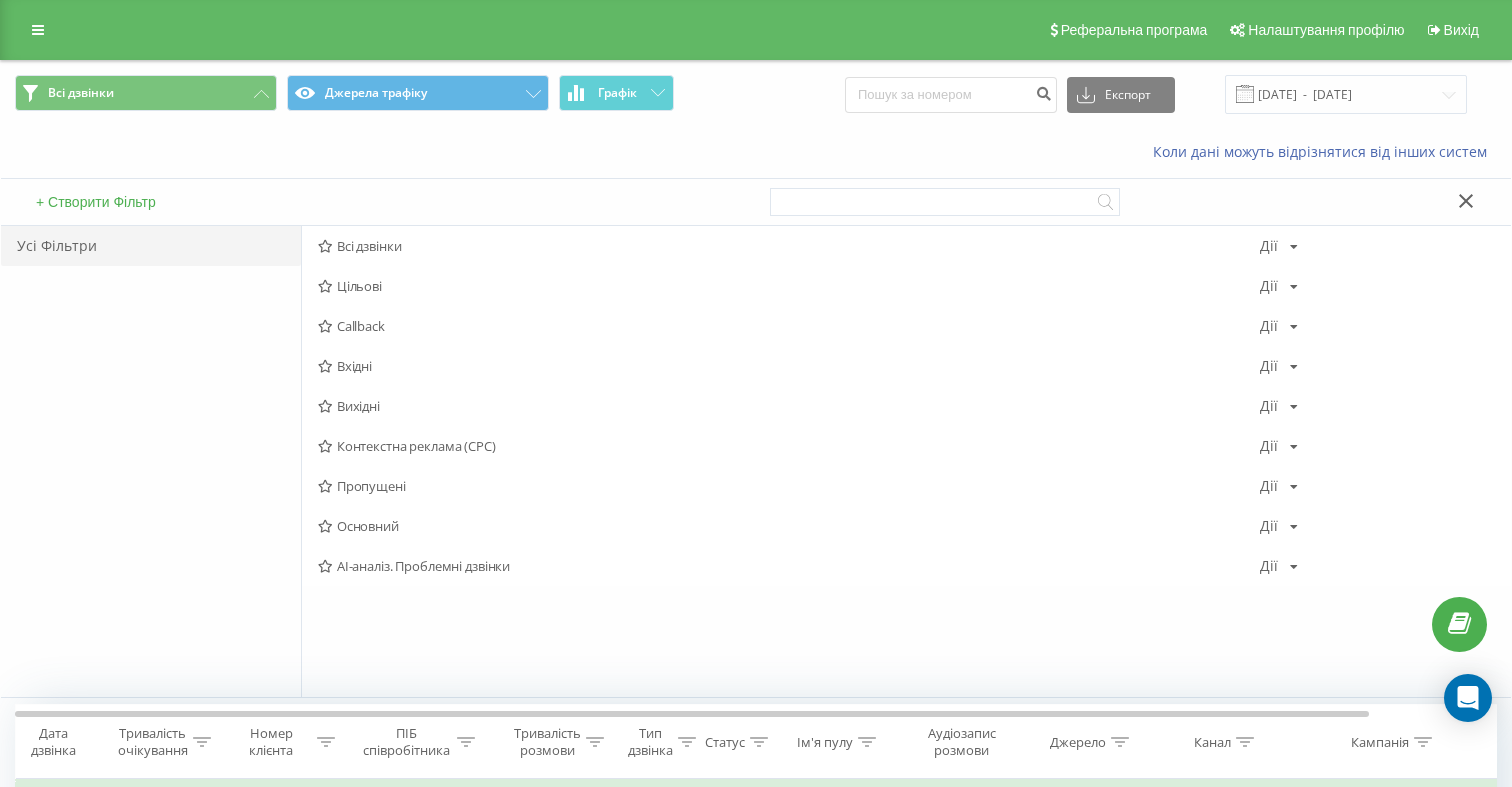 click on "Коли дані можуть відрізнятися вiд інших систем" at bounding box center [756, 152] 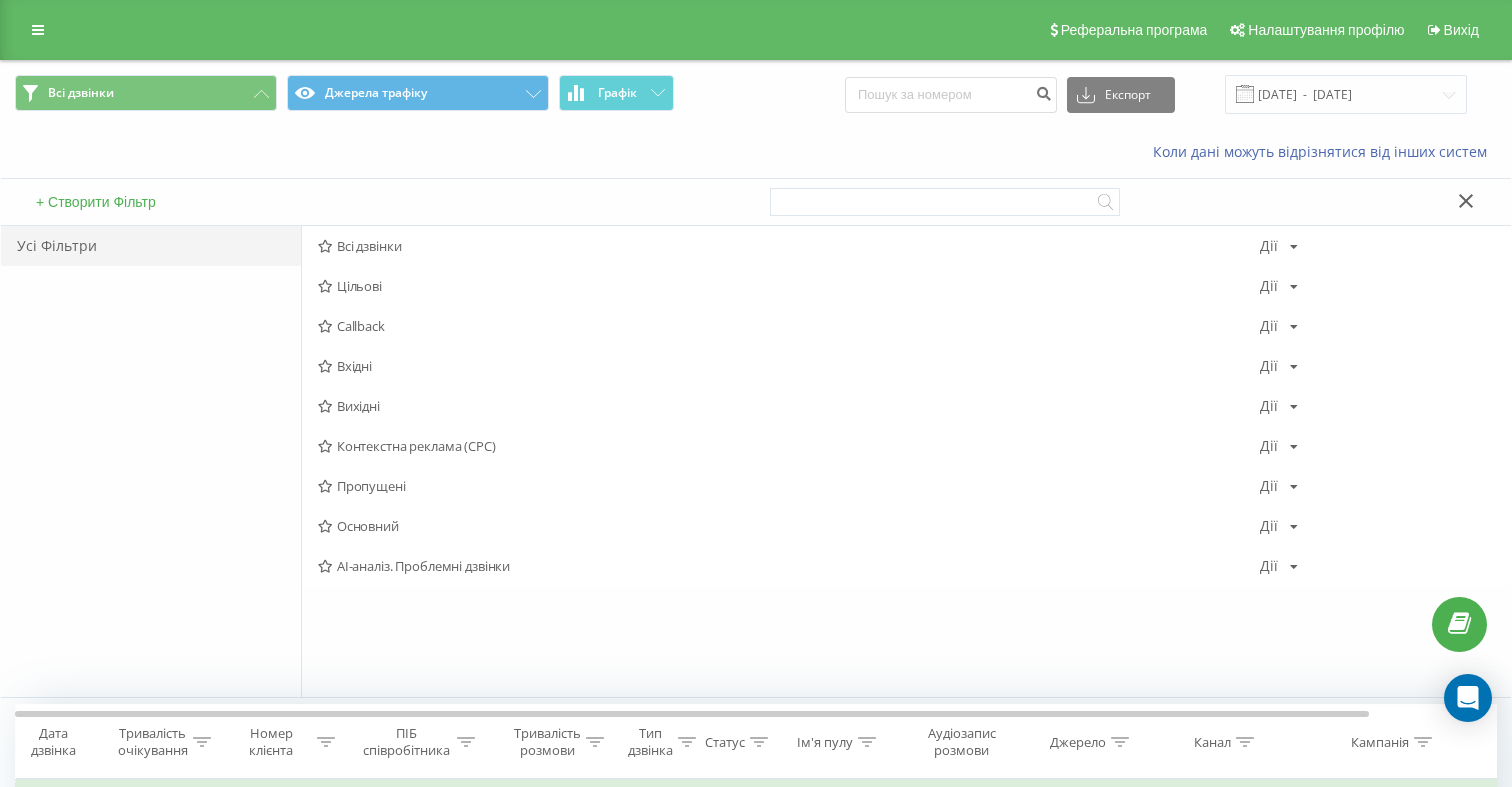 click at bounding box center (1466, 202) 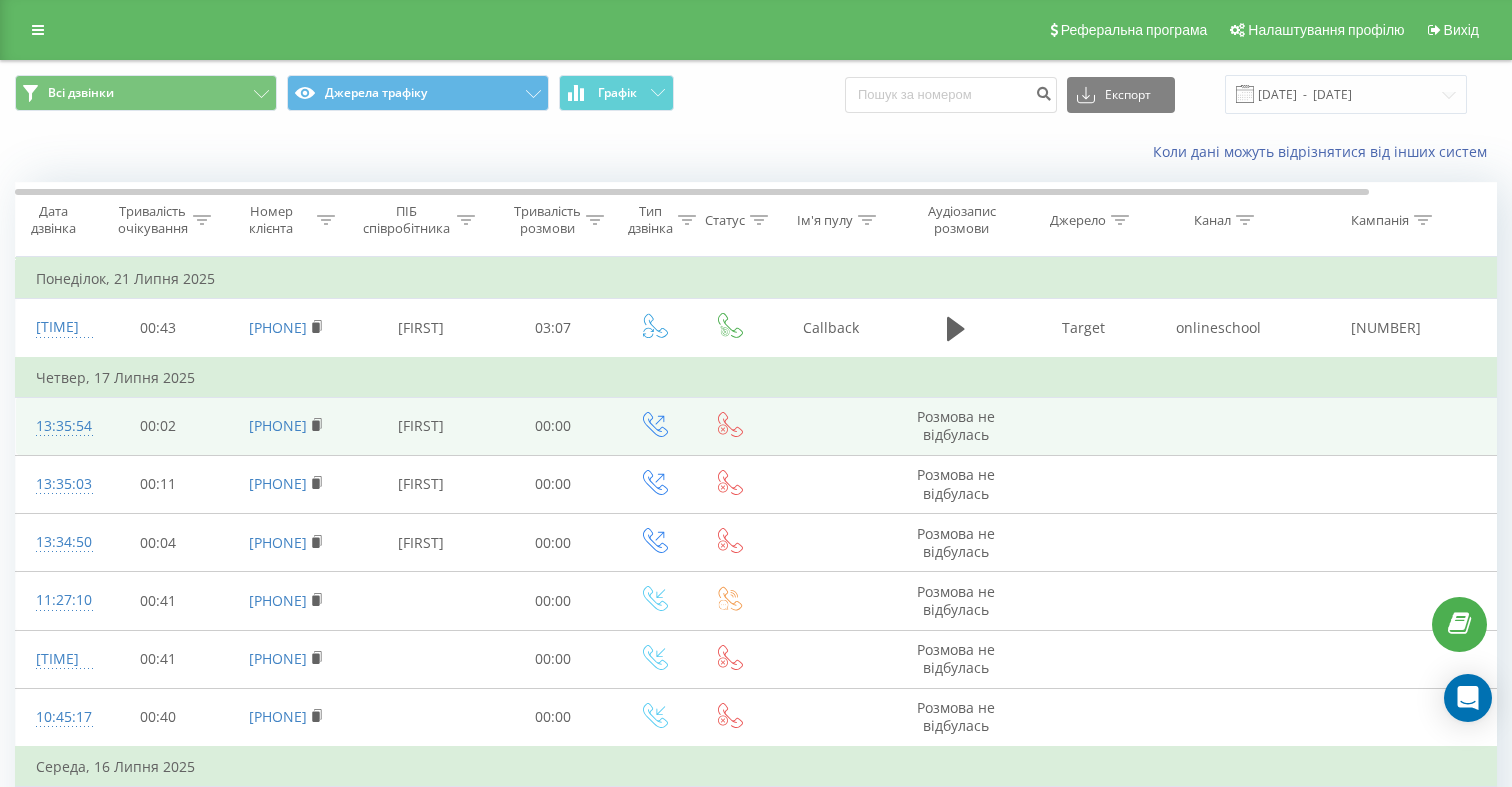 scroll, scrollTop: 308, scrollLeft: 0, axis: vertical 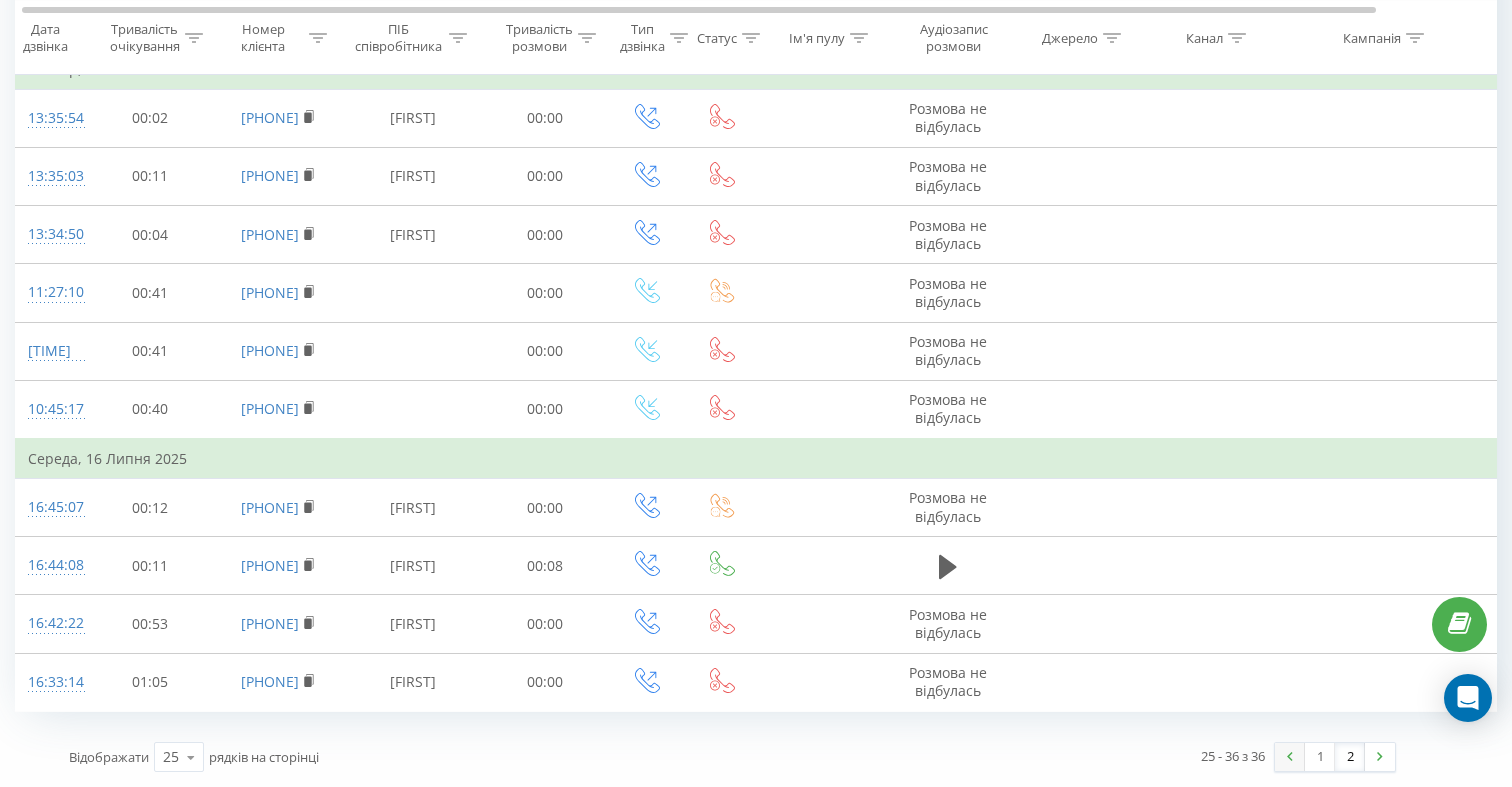click at bounding box center [1290, 757] 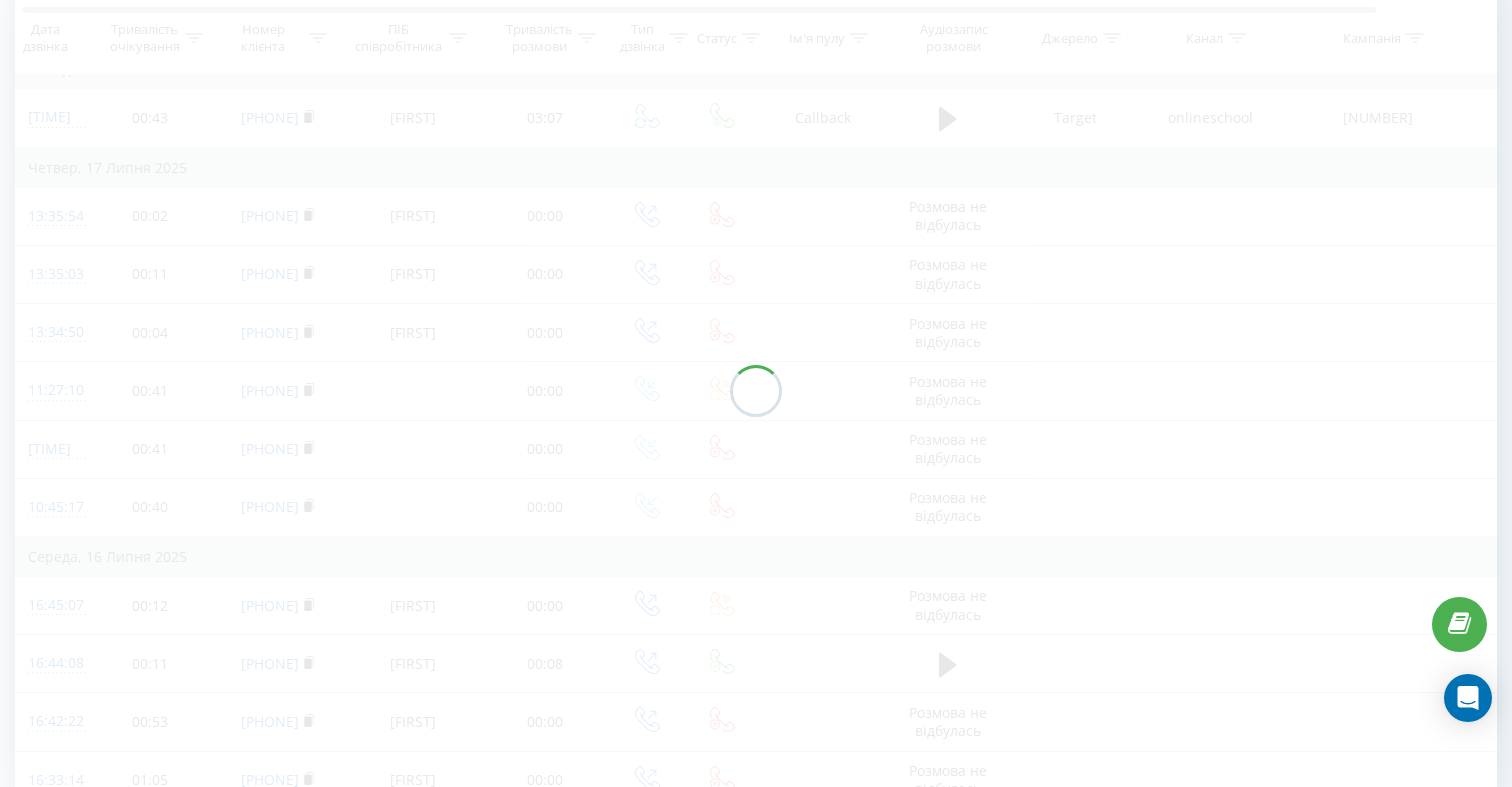 scroll, scrollTop: 132, scrollLeft: 0, axis: vertical 